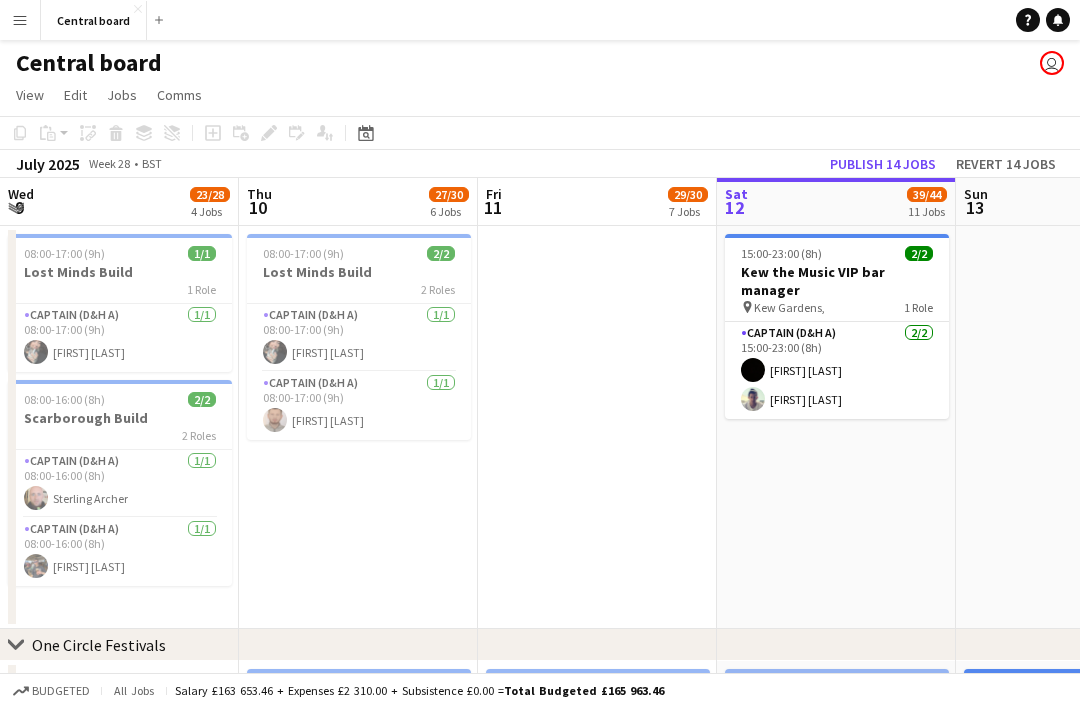 scroll, scrollTop: 0, scrollLeft: 0, axis: both 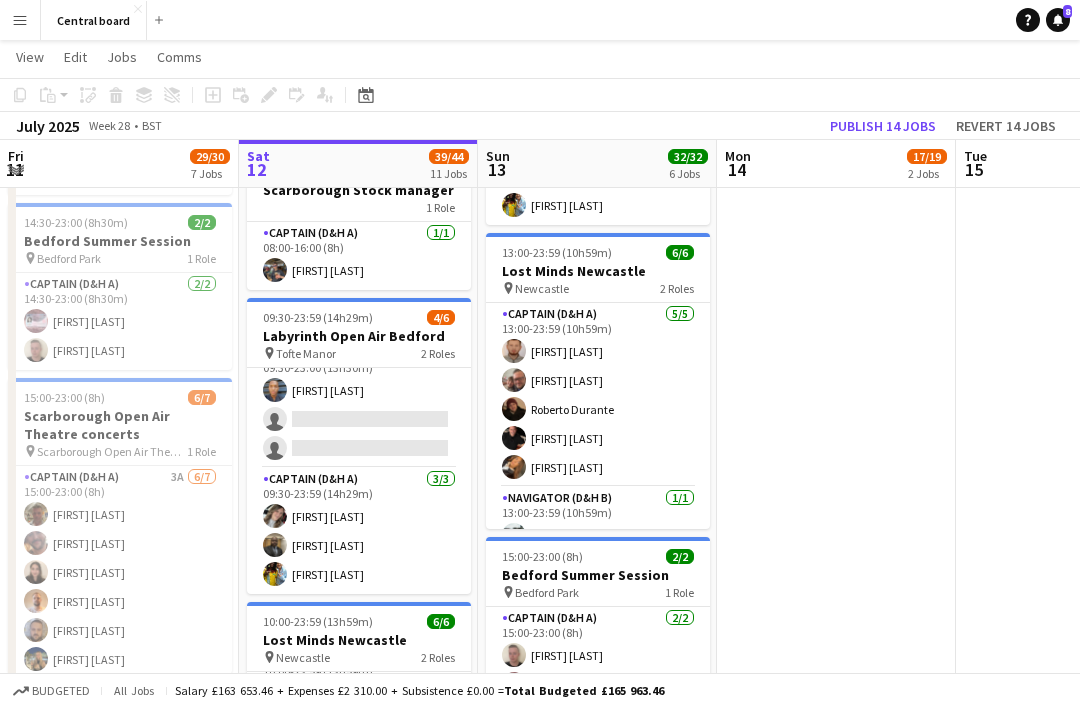 click on "Labyrinth Open Air Bedford" at bounding box center (359, 336) 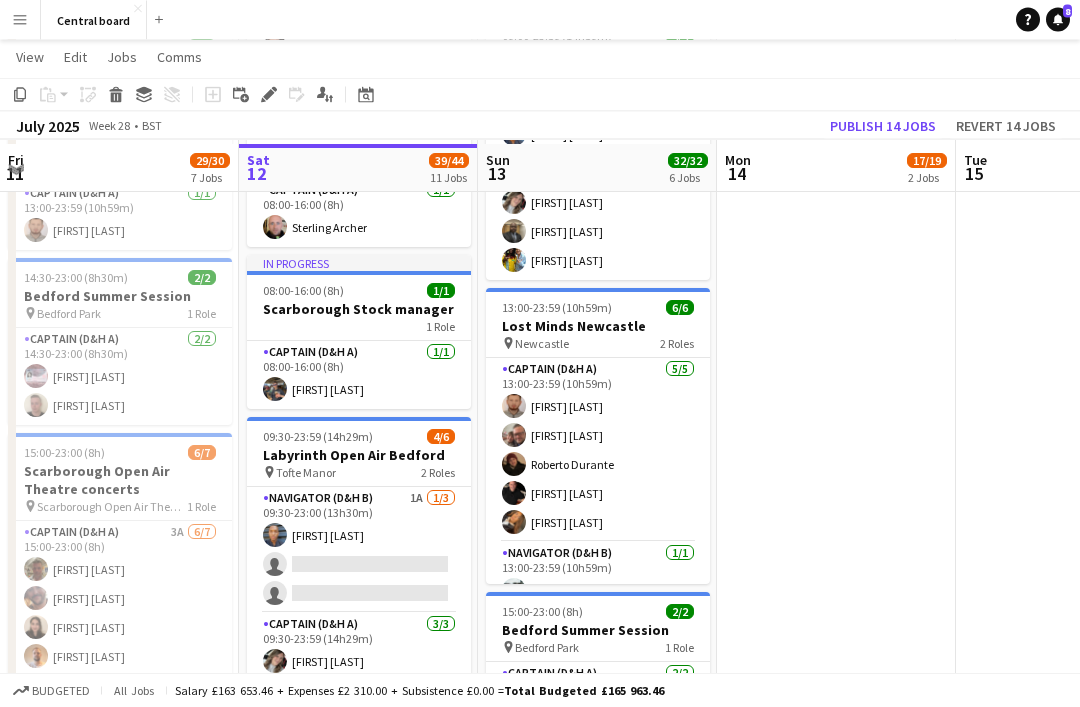 scroll, scrollTop: 1021, scrollLeft: 0, axis: vertical 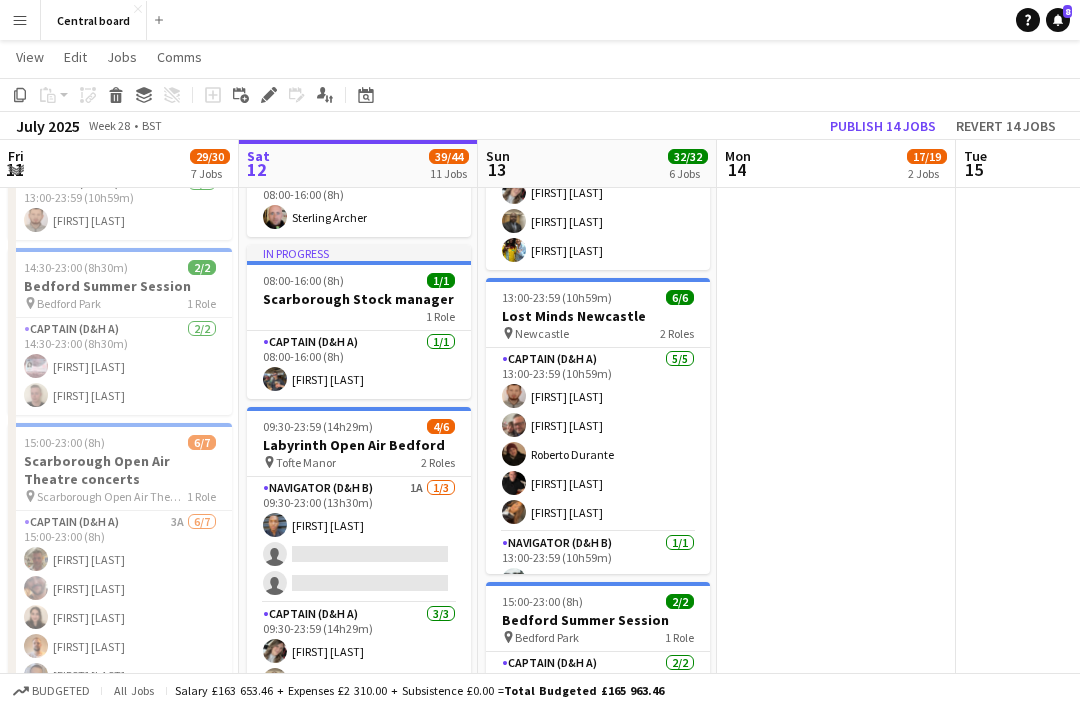 click on "Navigator (D&H B)   1A   1/3   09:30-23:00 (13h30m)
Matthew Blair-Hamilton
single-neutral-actions
single-neutral-actions" at bounding box center [359, 540] 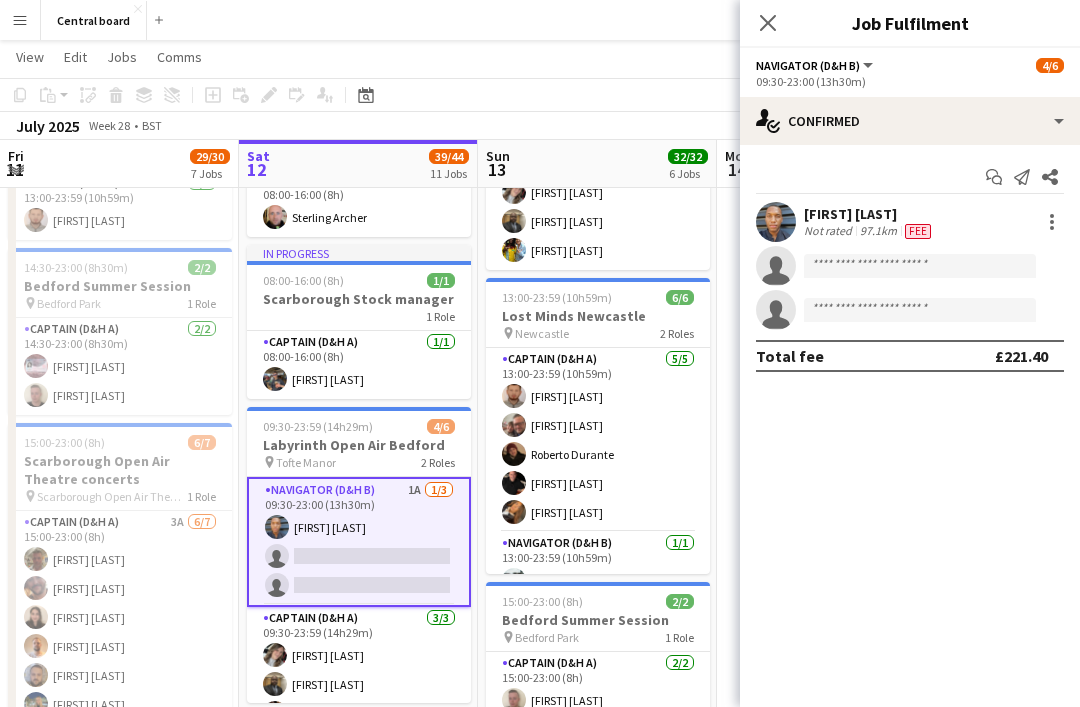 click on "Labyrinth Open Air Bedford" at bounding box center [359, 445] 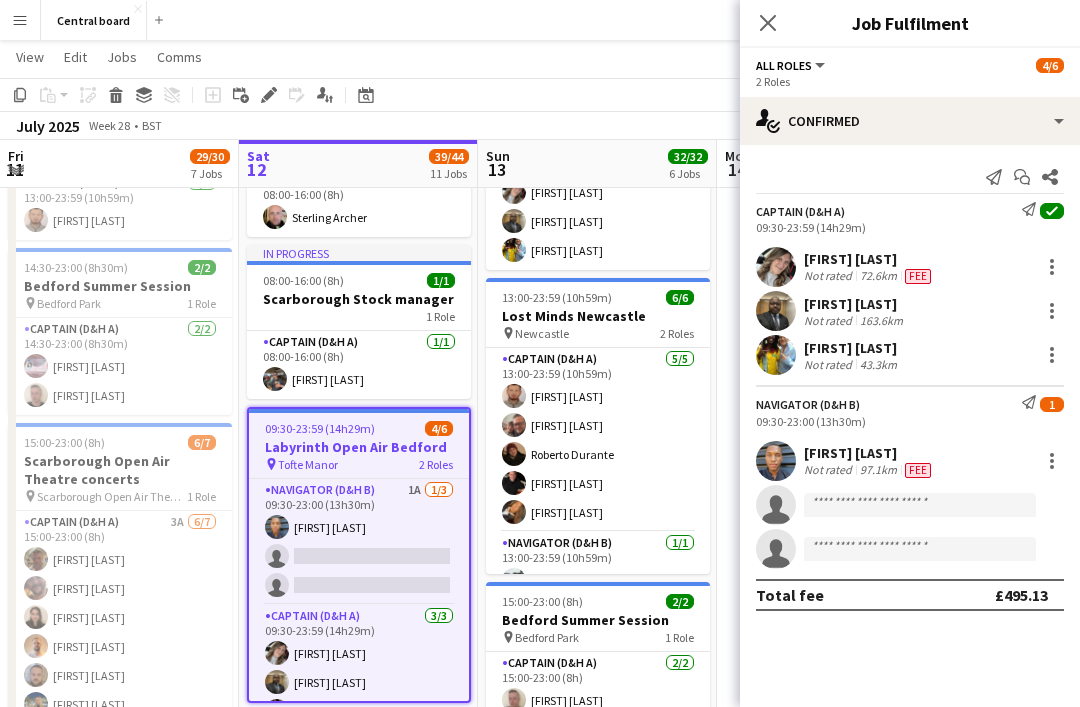click on "Edit" at bounding box center (269, 95) 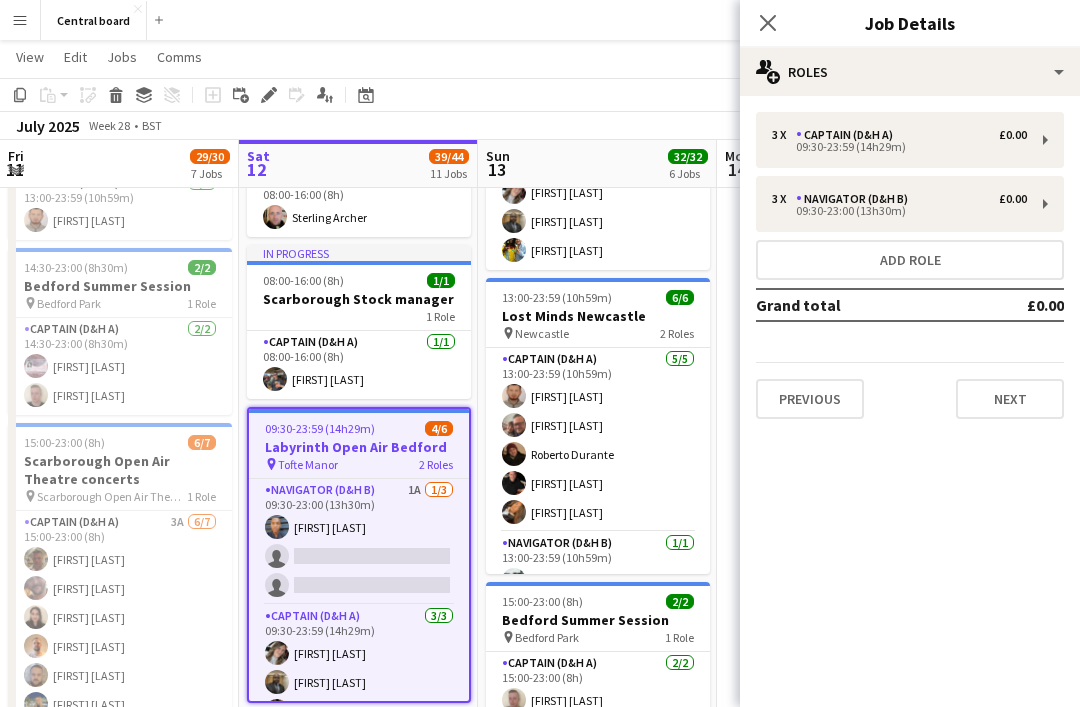 click on "View" 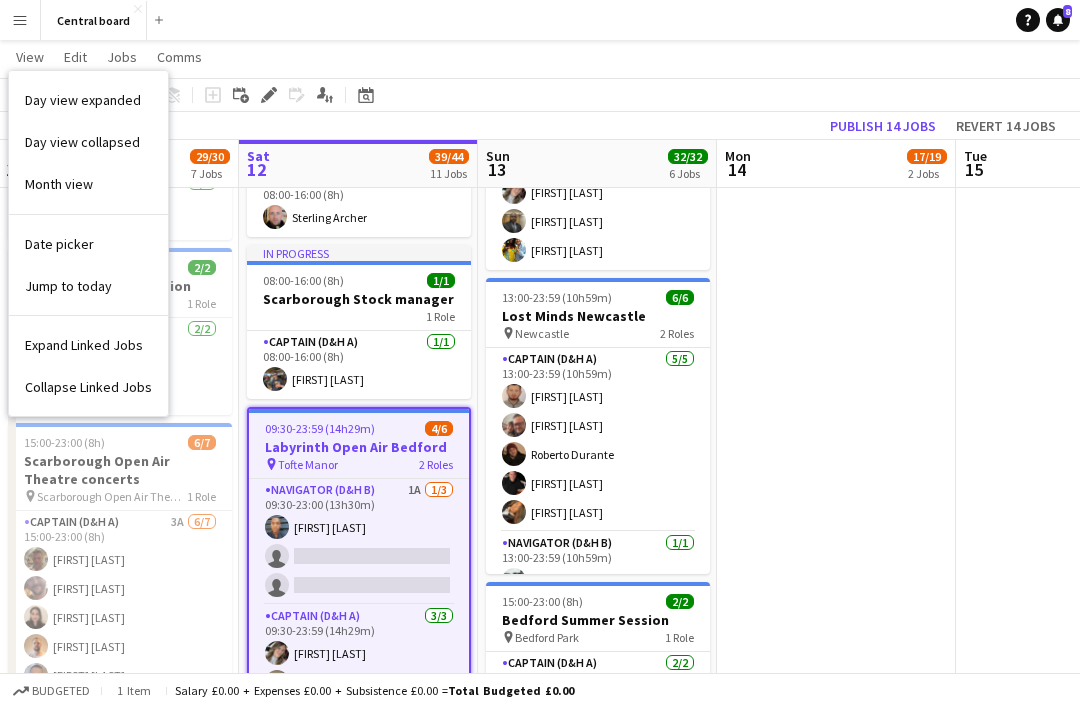 click on "Edit" 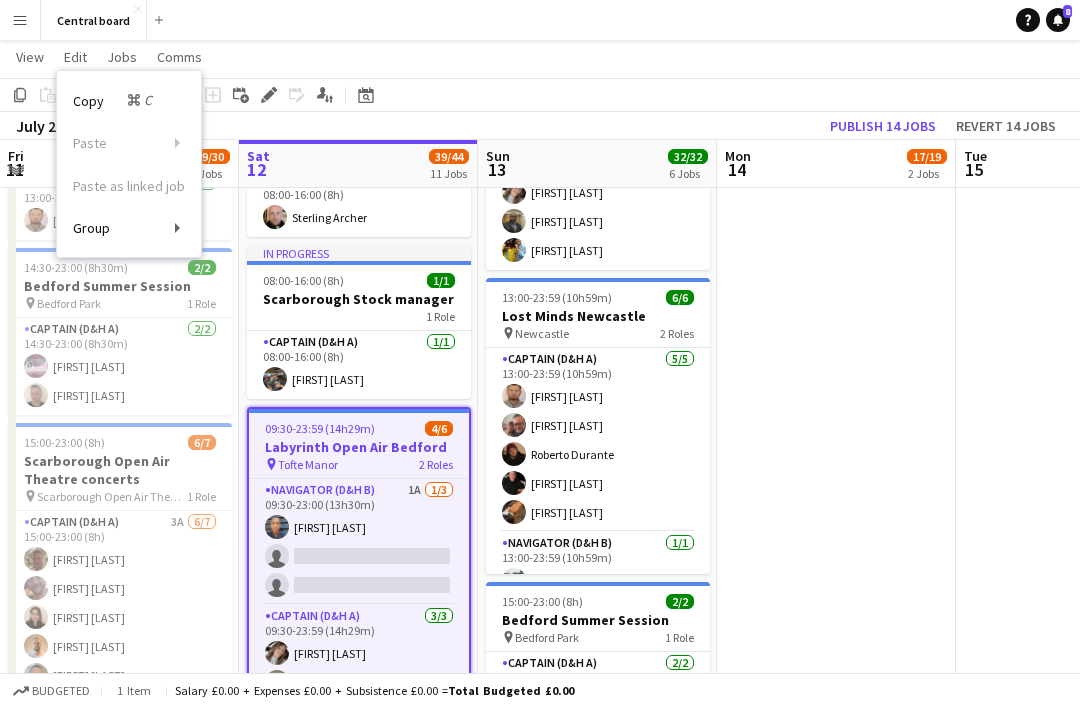 click on "Jobs" 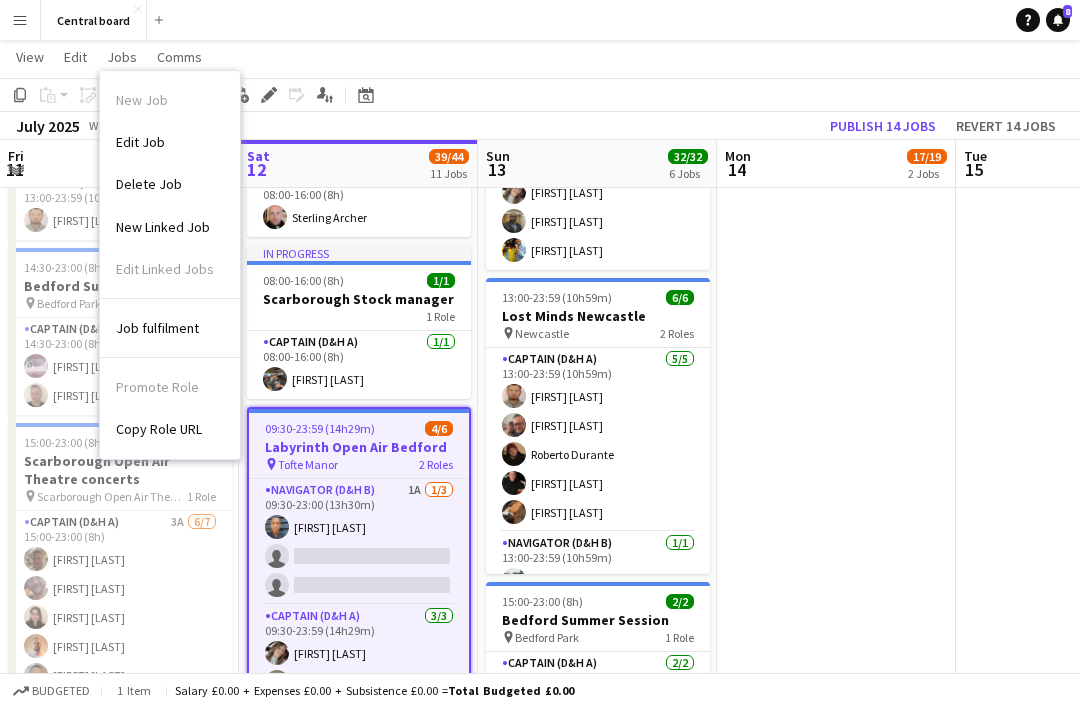 click on "Copy Role URL" at bounding box center (170, 429) 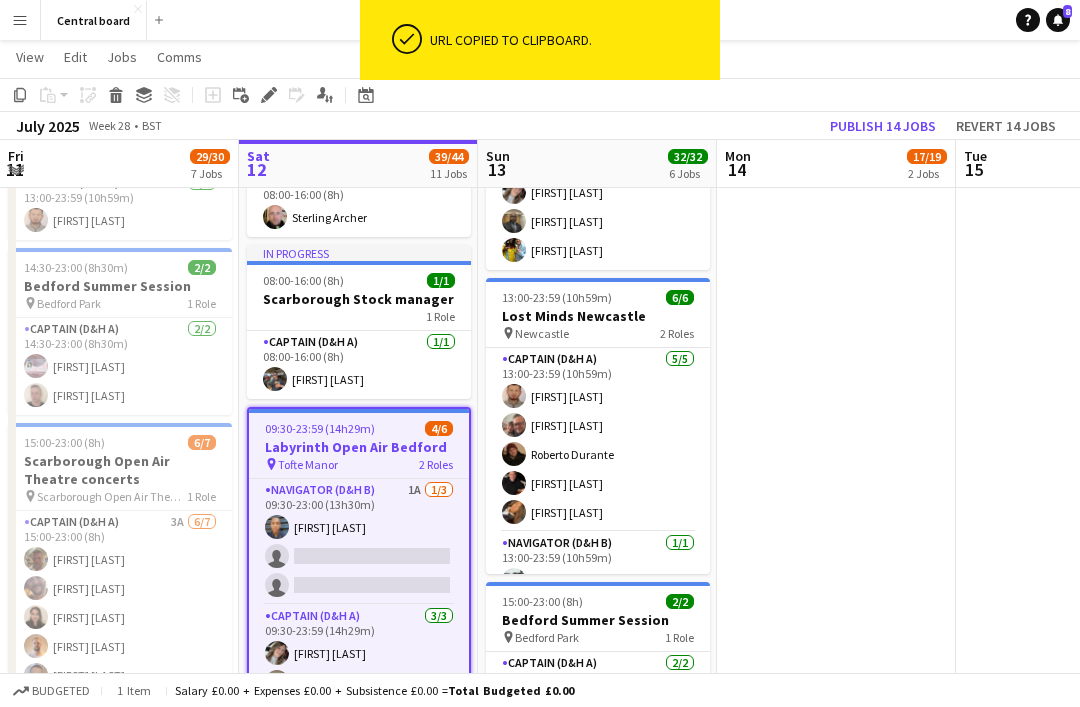 click on "View" 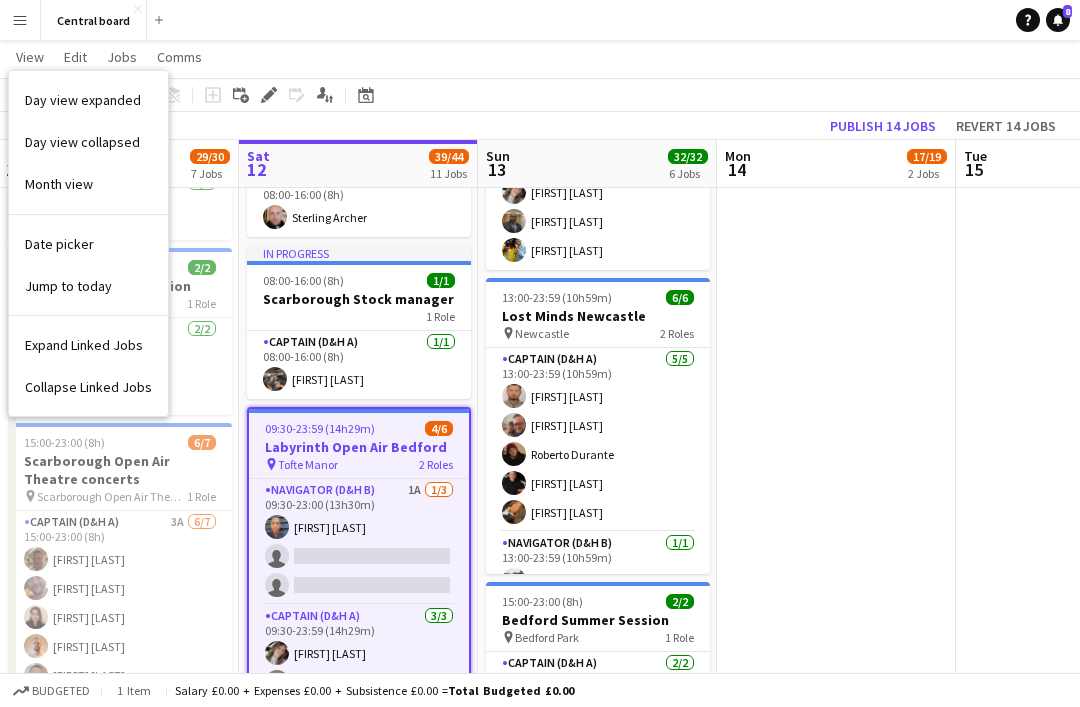 click on "Jobs" 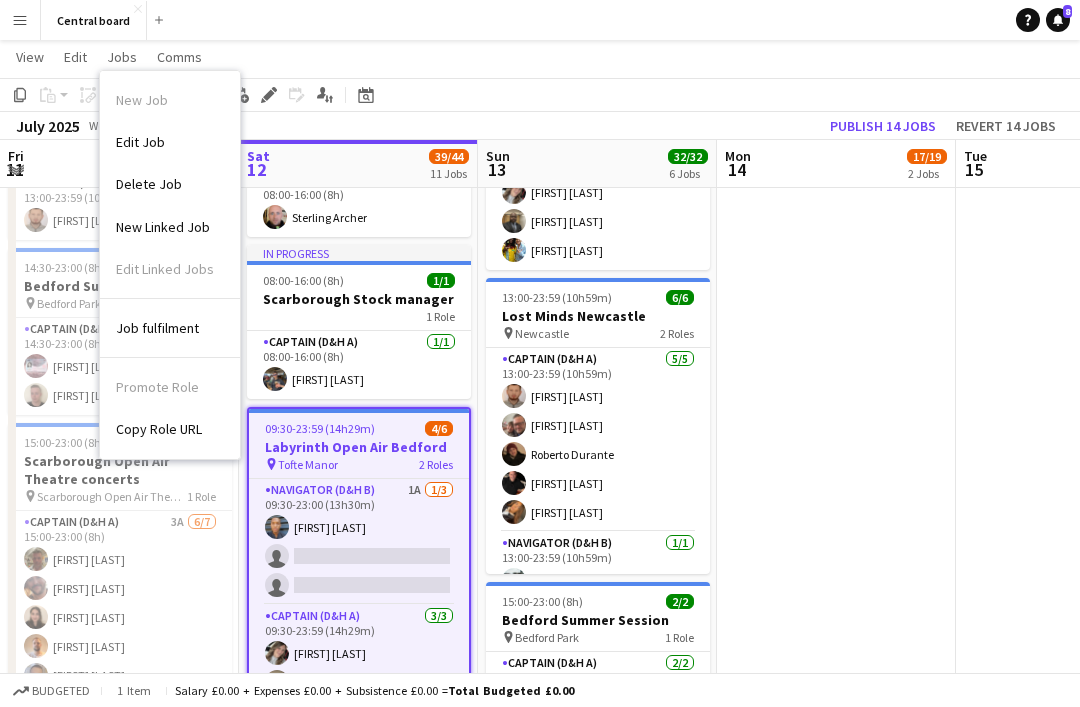 click on "08:00-17:00 (9h)    2/2   Lost Minds Break   2 Roles   Captain (D&H A)   1/1   08:00-17:00 (9h)
Sarah Siuling  Captain (D&H A)   1/1   08:00-17:00 (9h)
Konrad Zareba" at bounding box center (836, 613) 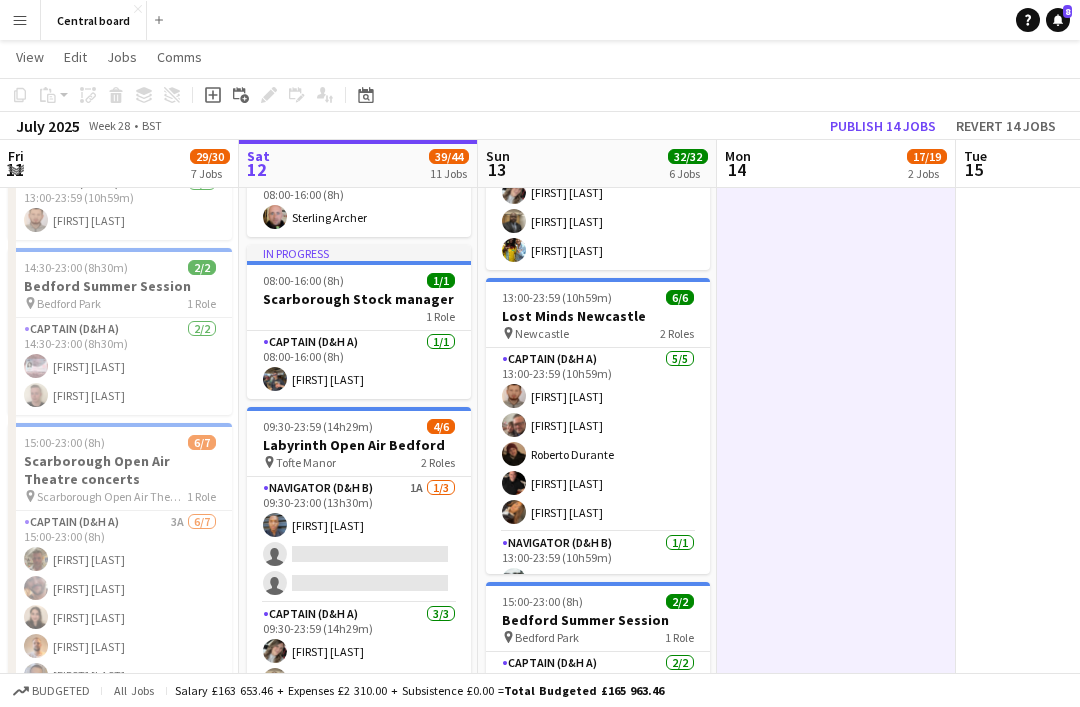 click on "Publish 14 jobs" 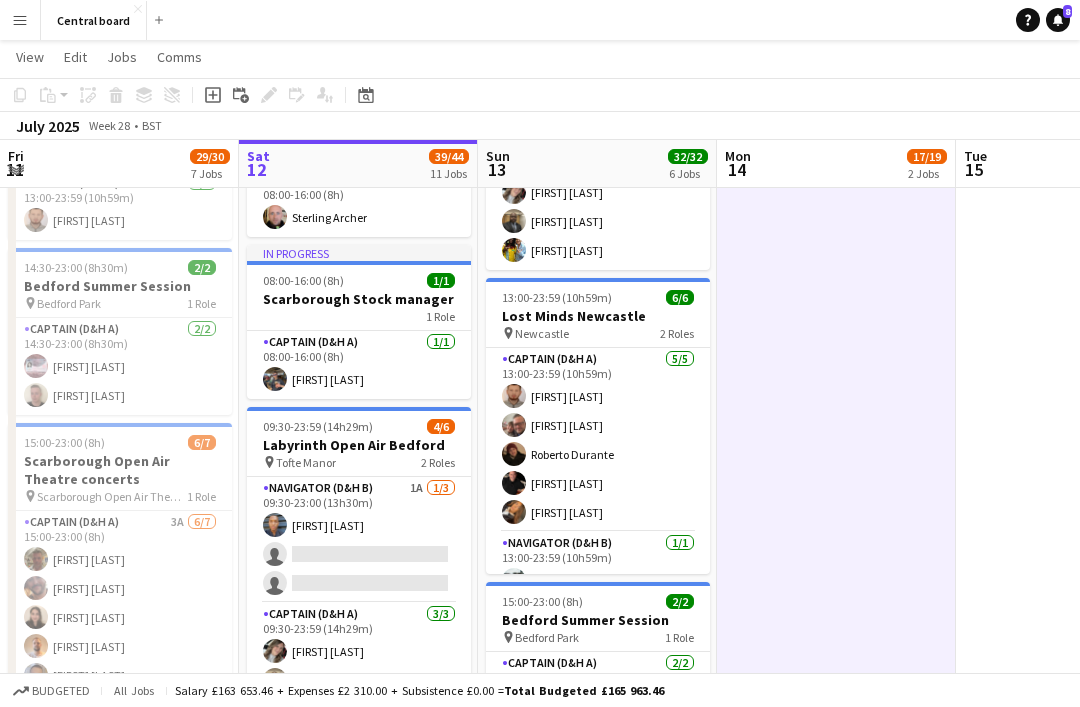 click on "Menu" at bounding box center [20, 20] 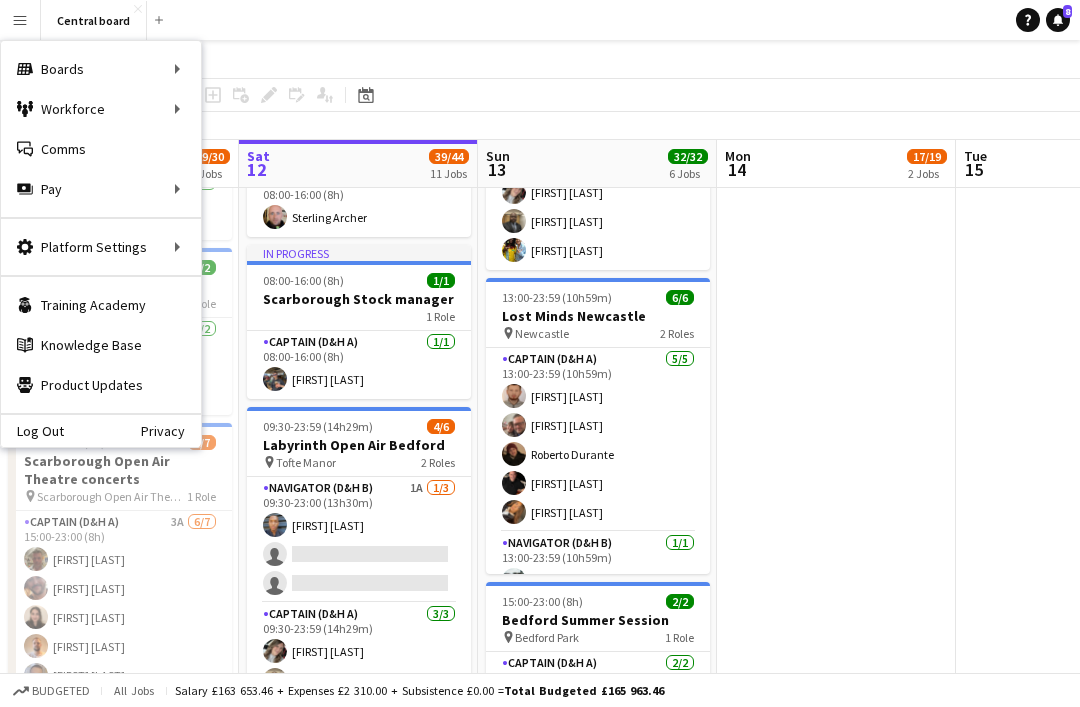 click on "Comms
Comms" at bounding box center [101, 149] 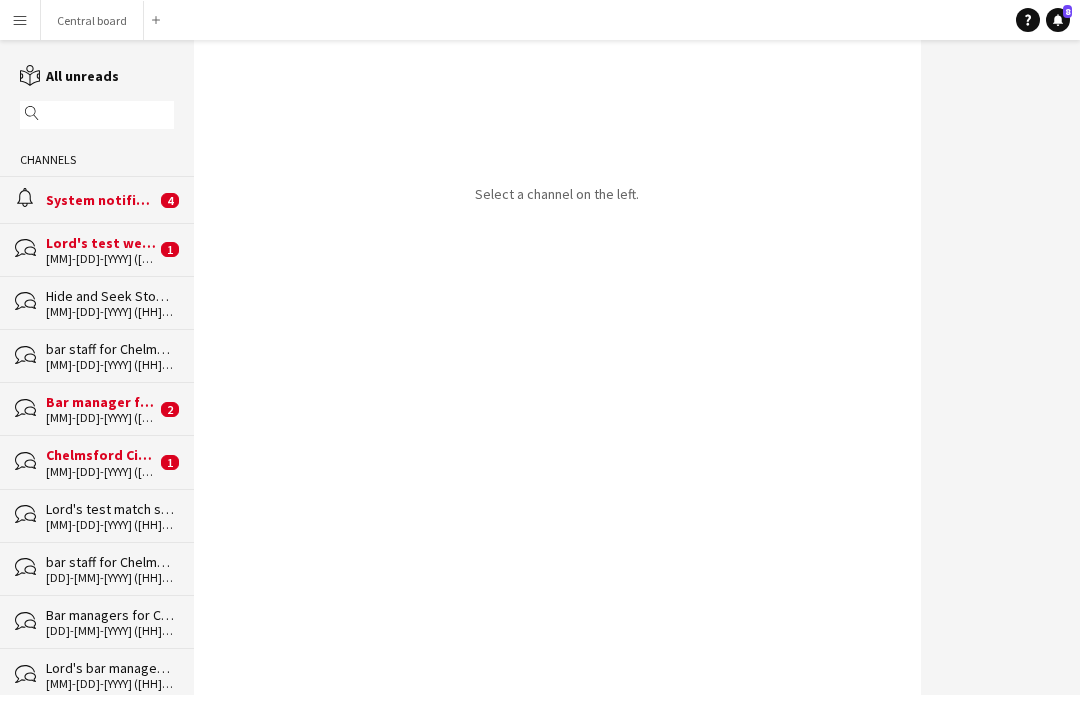 scroll, scrollTop: 0, scrollLeft: 0, axis: both 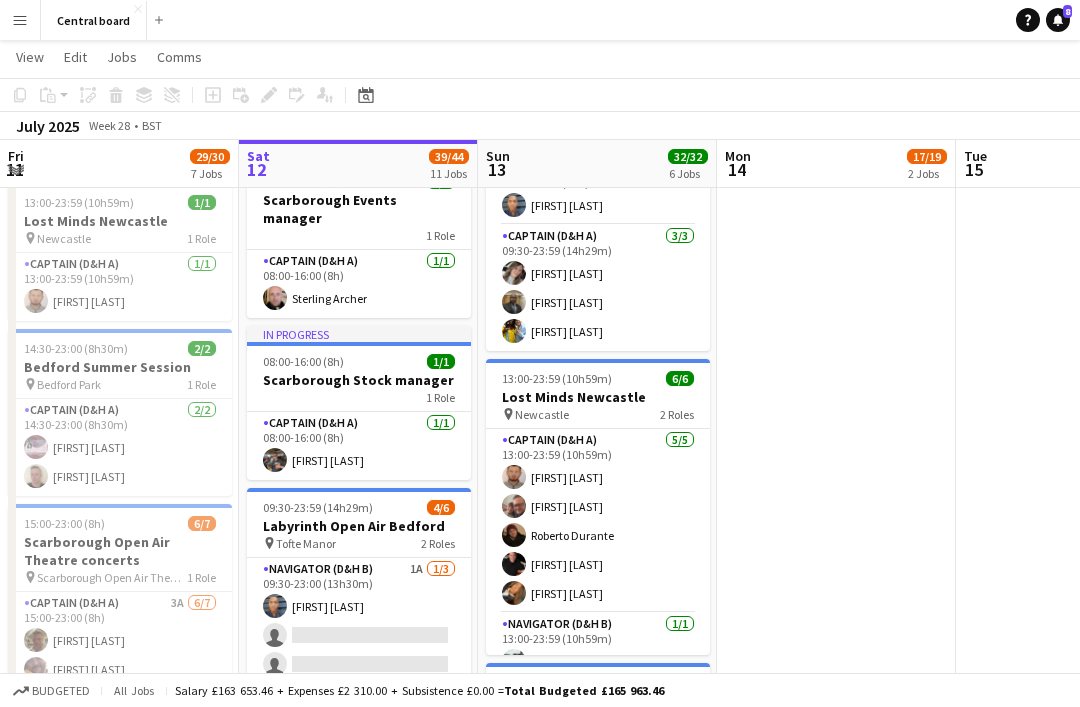 click on "09:30-23:59 (14h29m)" at bounding box center [318, 507] 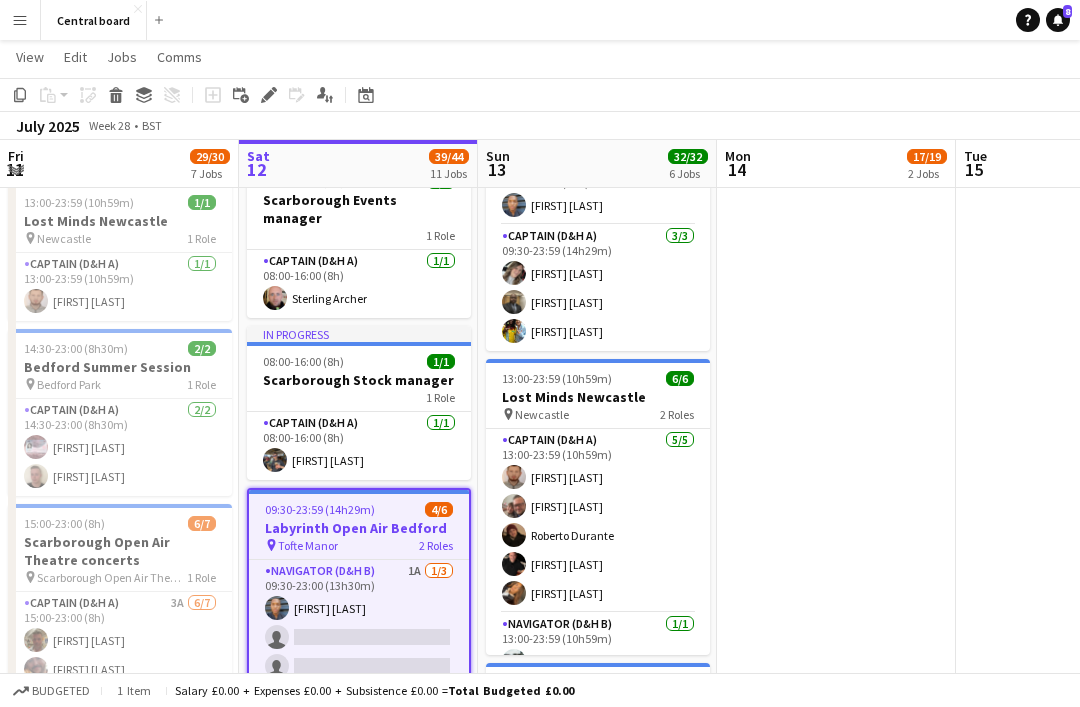 click on "Edit" 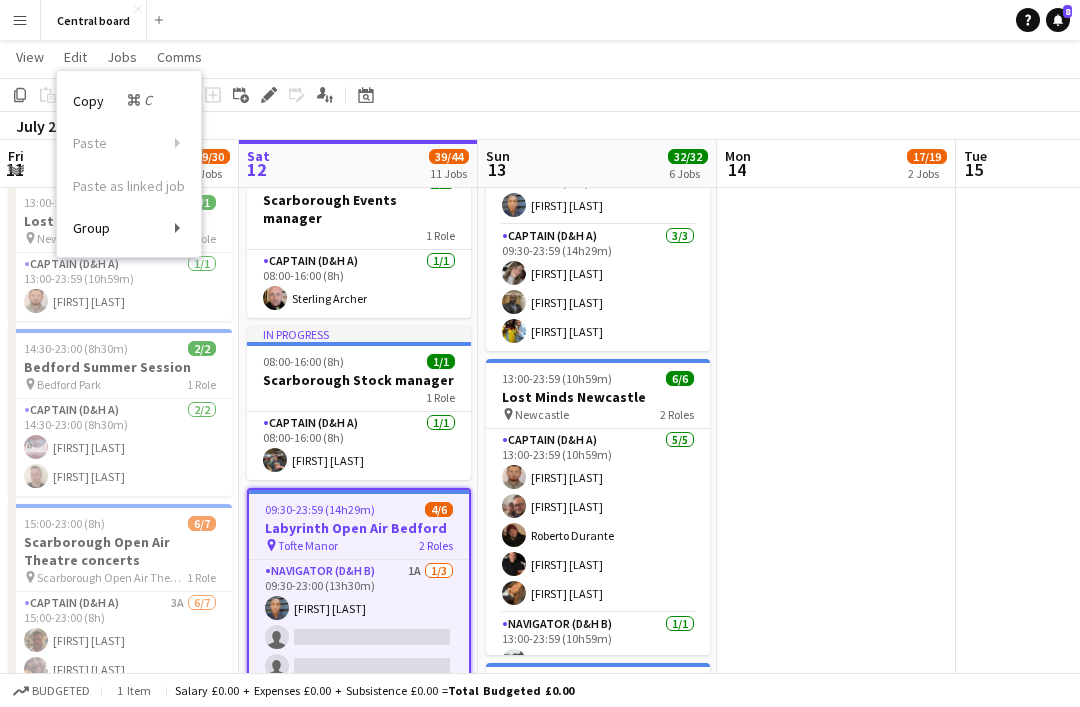 click on "Jobs" 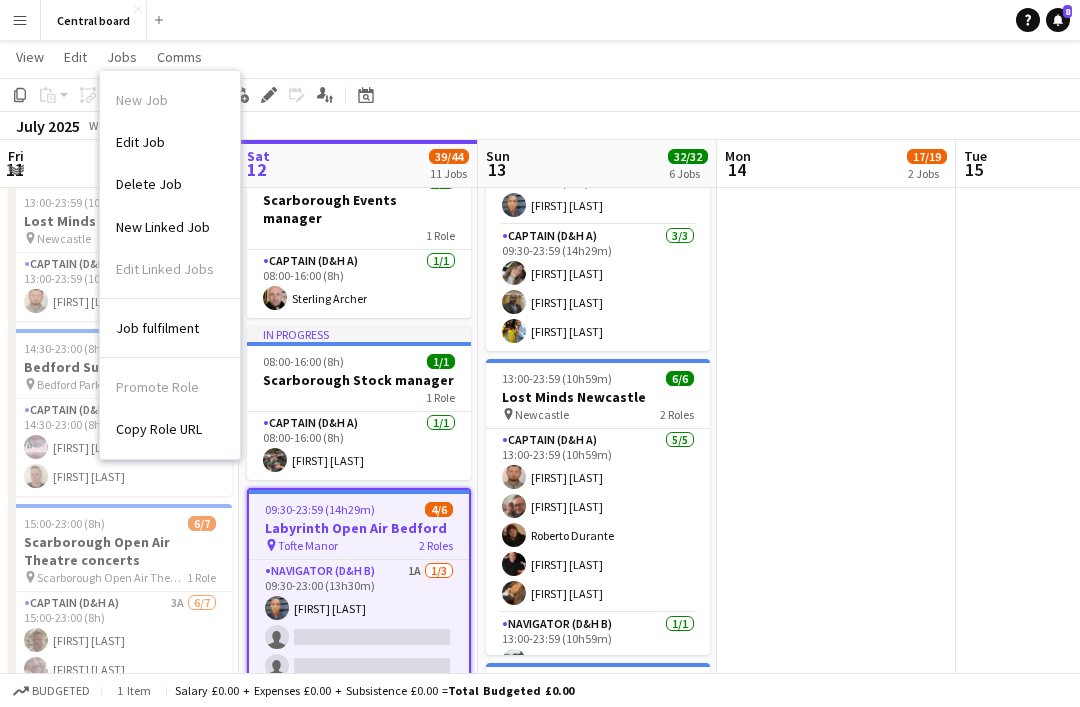 click on "Comms" 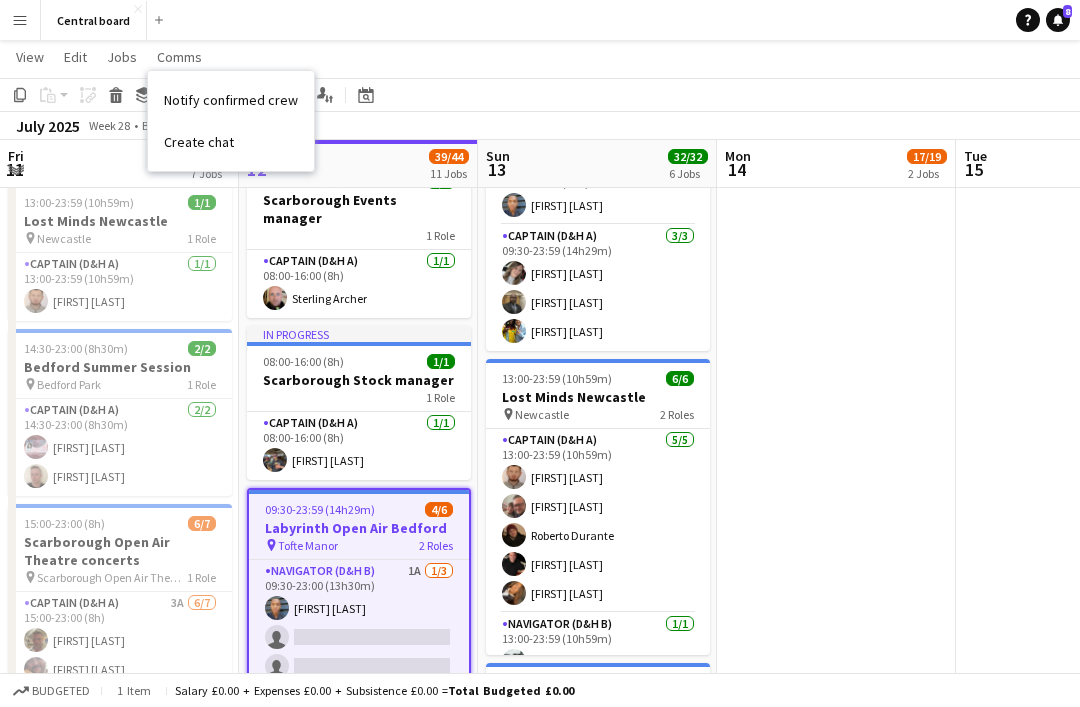click on "Jobs" 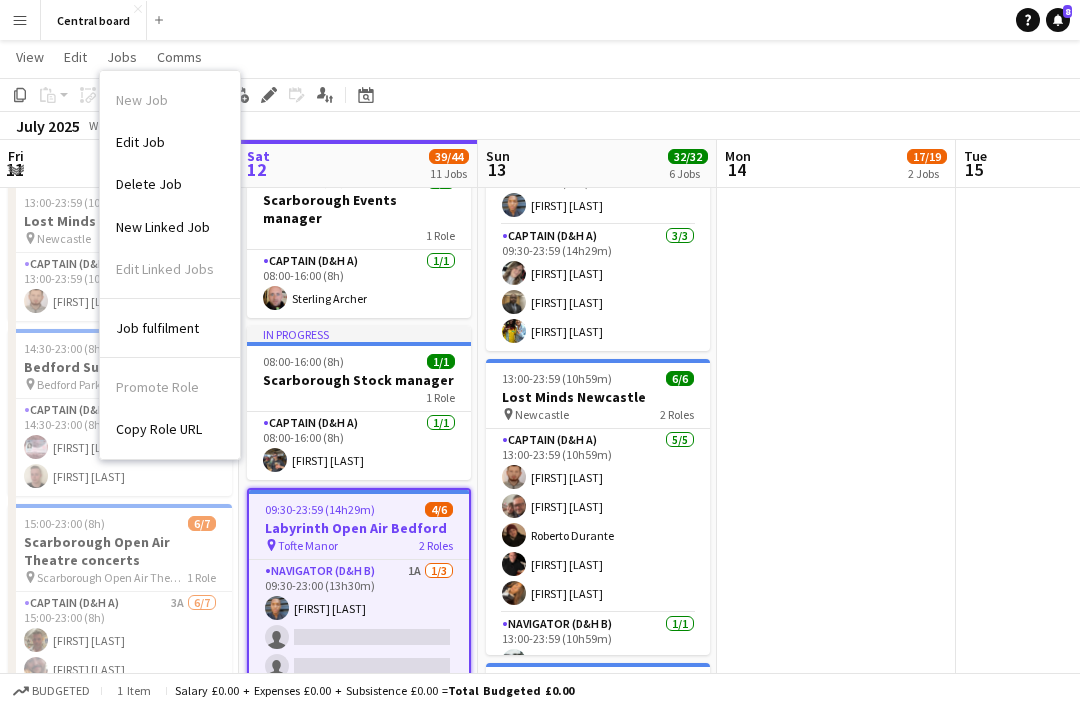 click on "Promote Role Copy Role URL" at bounding box center (170, 404) 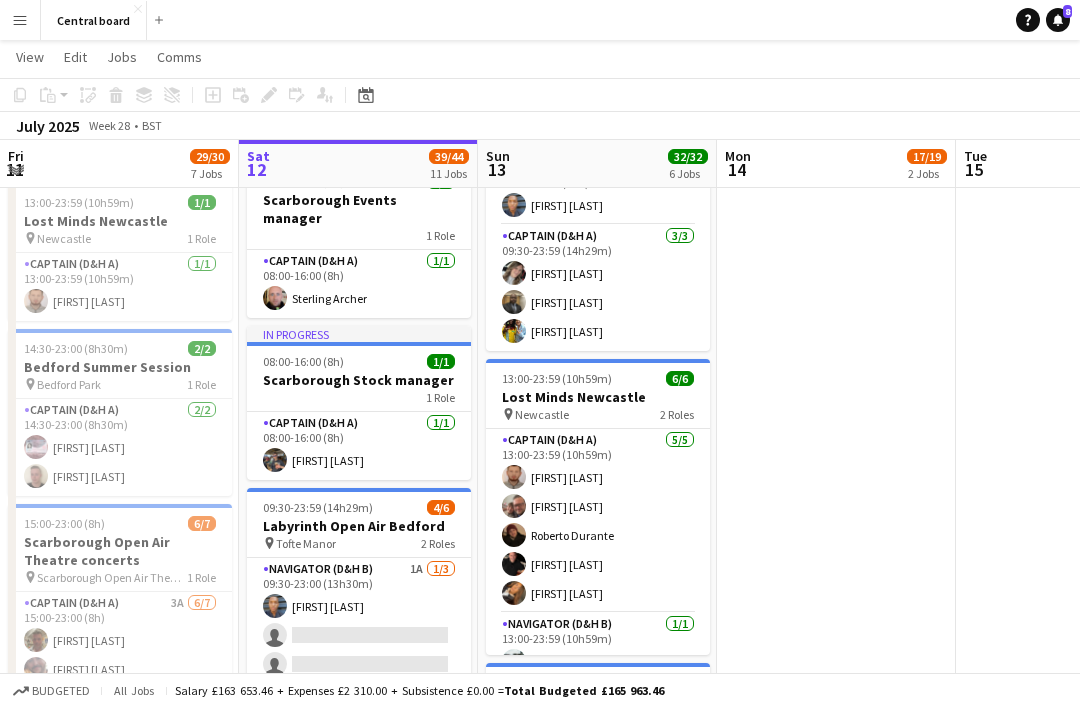 click on "View" 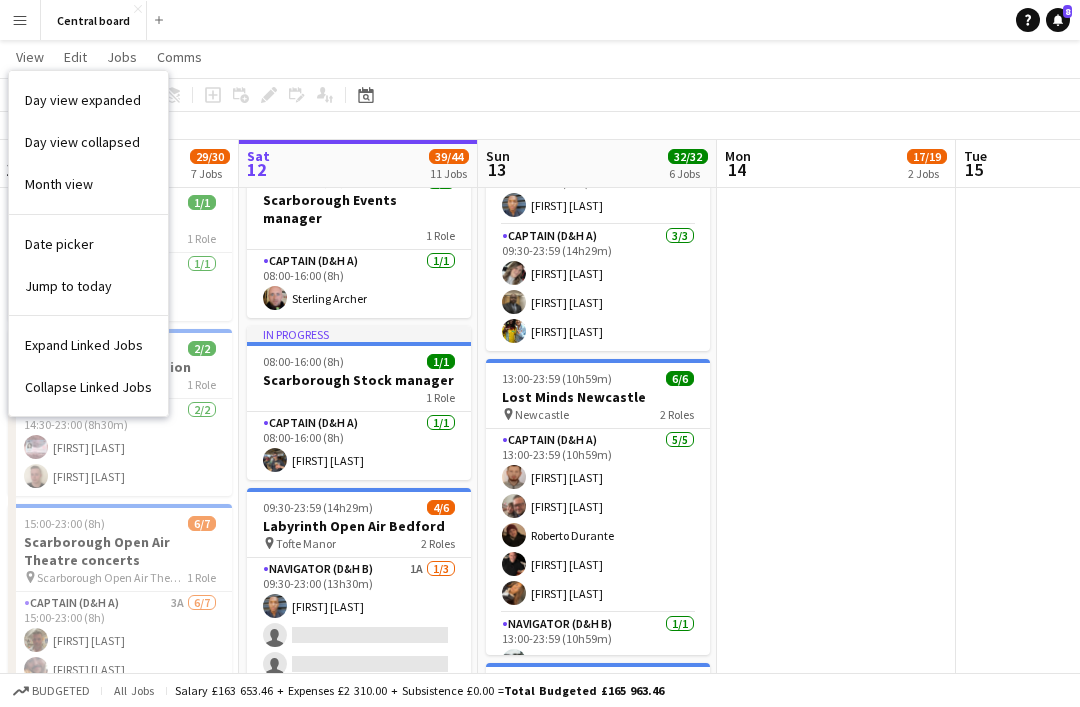click on "Edit" 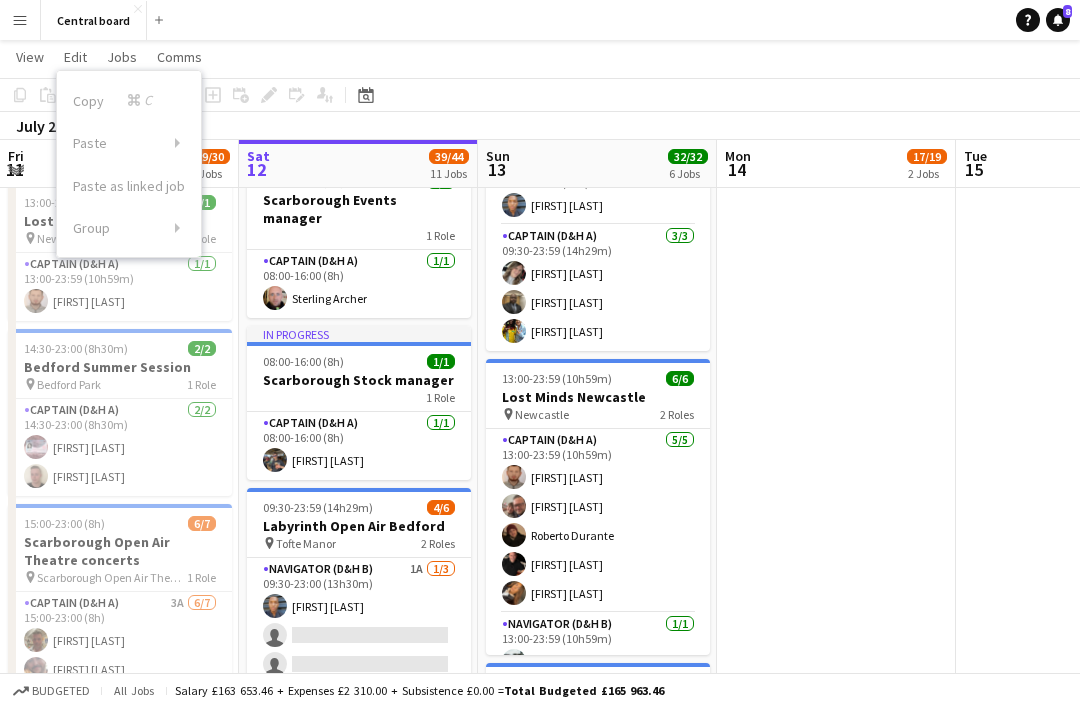 click on "Jobs" 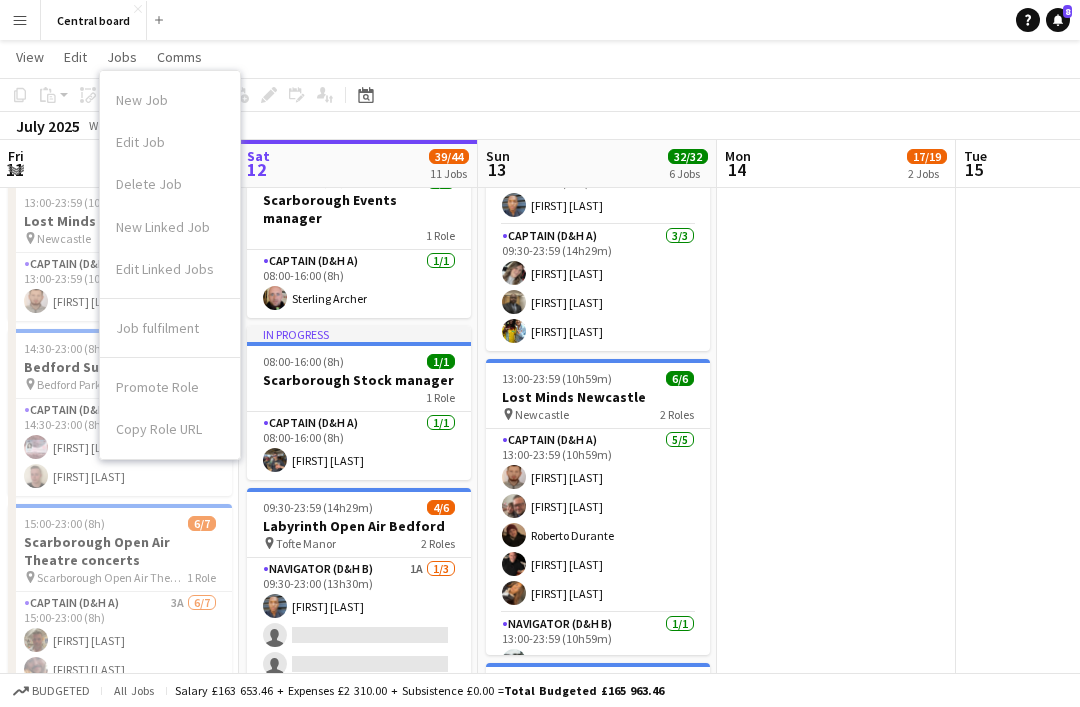 click on "Labyrinth Open Air Bedford" at bounding box center (359, 526) 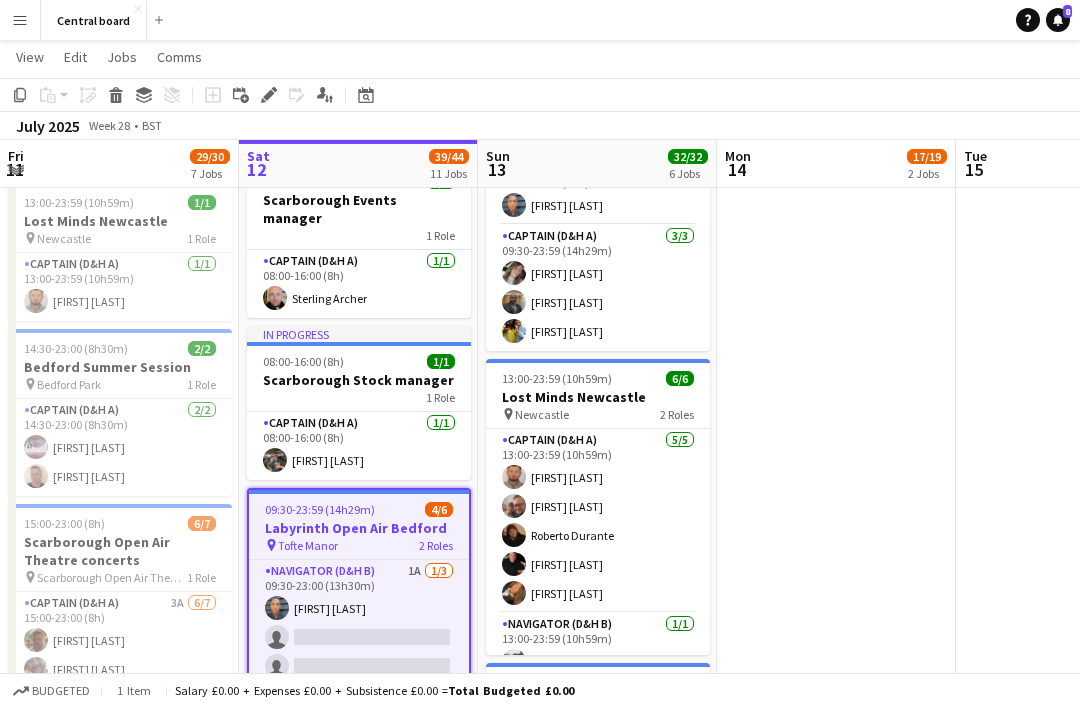 click on "Jobs" 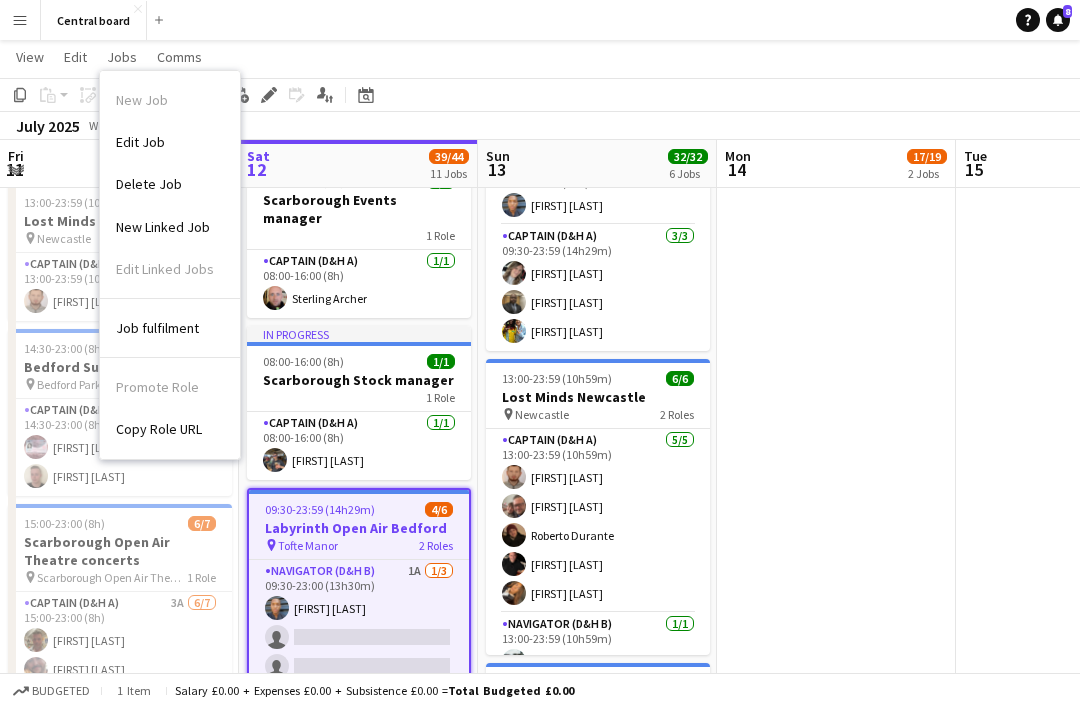 click on "View  Day view expanded Day view collapsed Month view Date picker Jump to today Expand Linked Jobs Collapse Linked Jobs  Edit  Copy
Command
C  Paste  Without Crew
Command
V With Crew
Command
Shift
V Paste as linked job  Group  Group Ungroup  Jobs  New Job Edit Job Delete Job New Linked Job Edit Linked Jobs Job fulfilment Promote Role Copy Role URL  Comms  Notify confirmed crew Create chat" 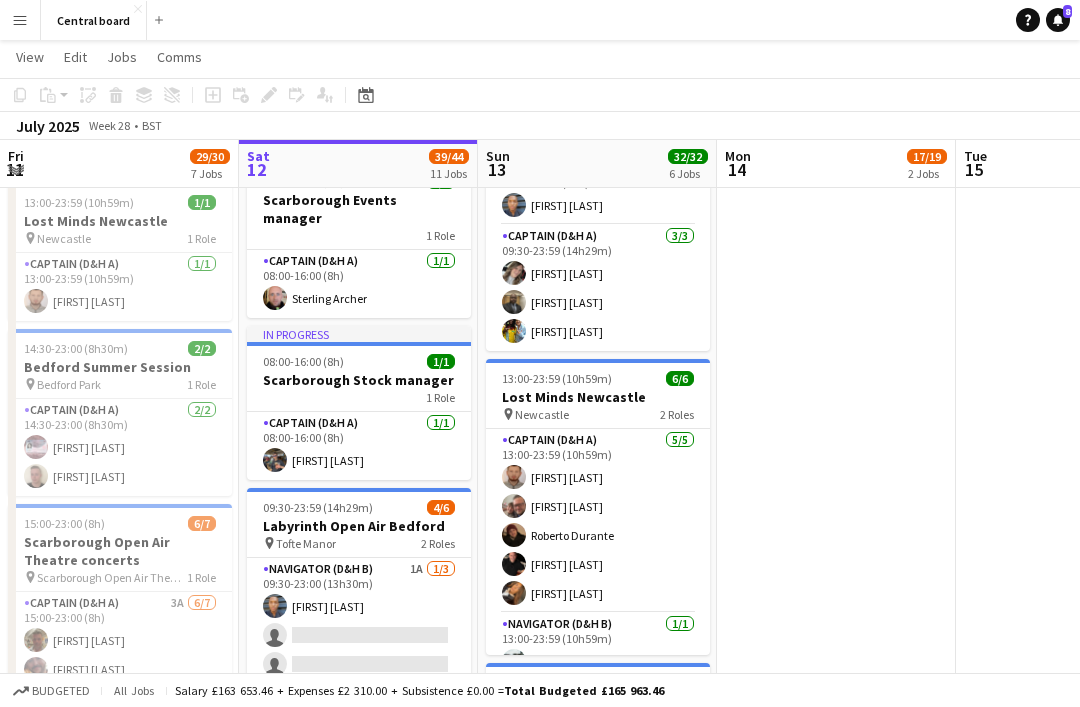 click on "Navigator (D&H B)   1A   1/3   09:30-23:00 (13h30m)
Matthew Blair-Hamilton
single-neutral-actions
single-neutral-actions" at bounding box center [359, 621] 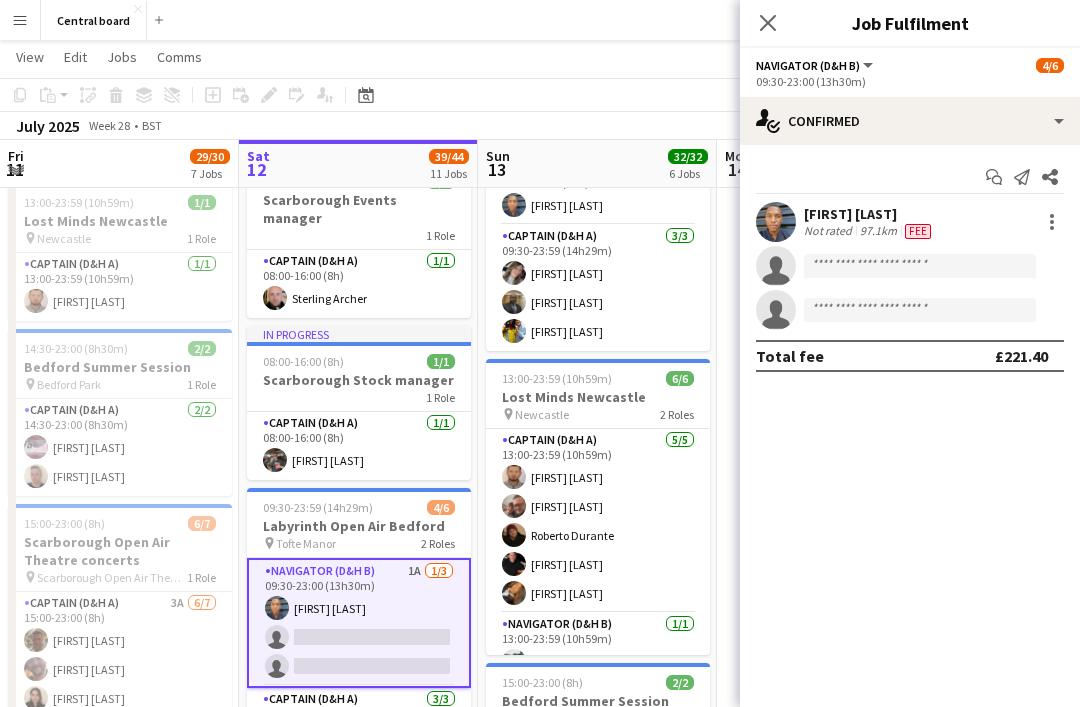 click on "Jobs" 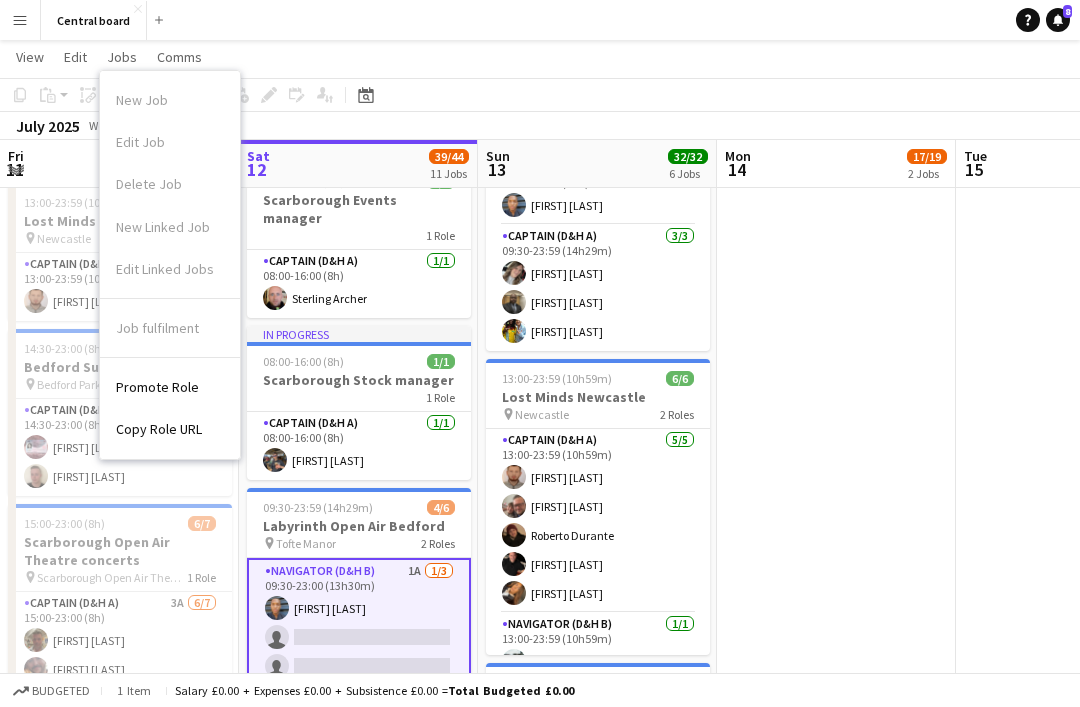 click on "Copy Role URL" at bounding box center [159, 429] 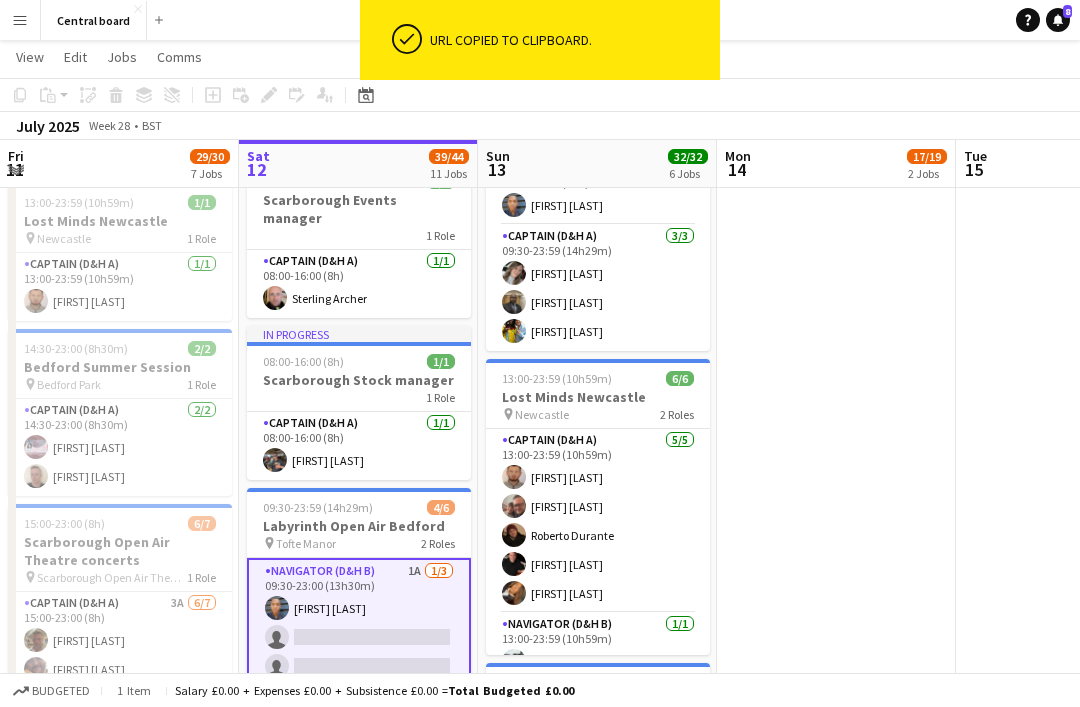 click on "Jobs" 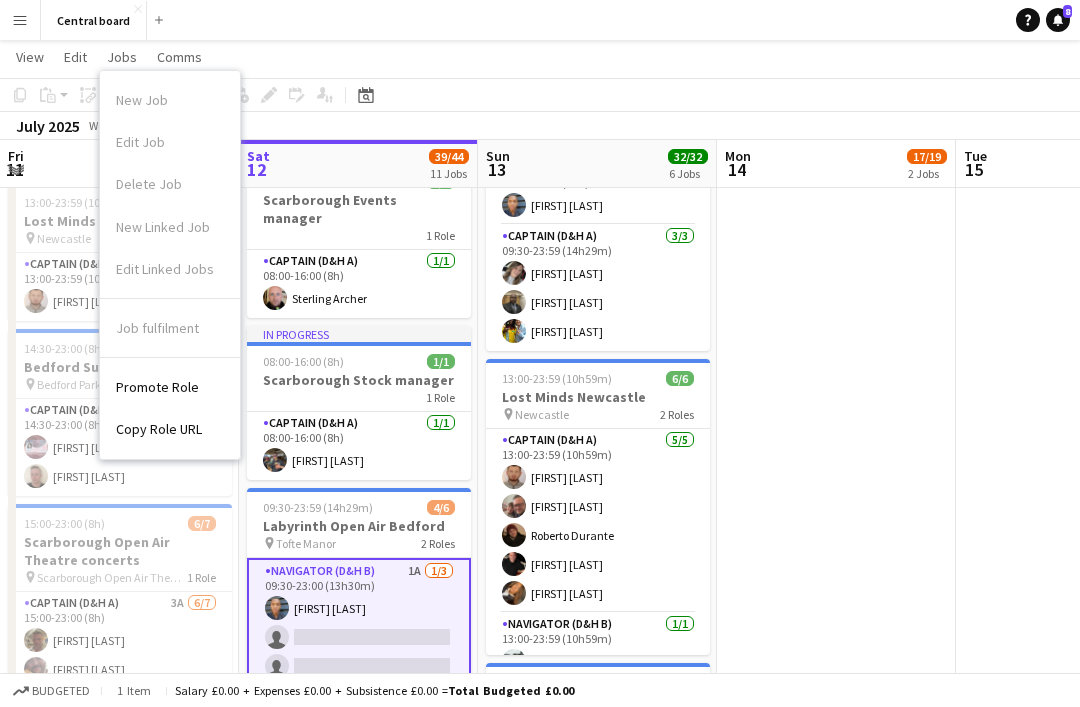 click on "Promote Role" at bounding box center (157, 387) 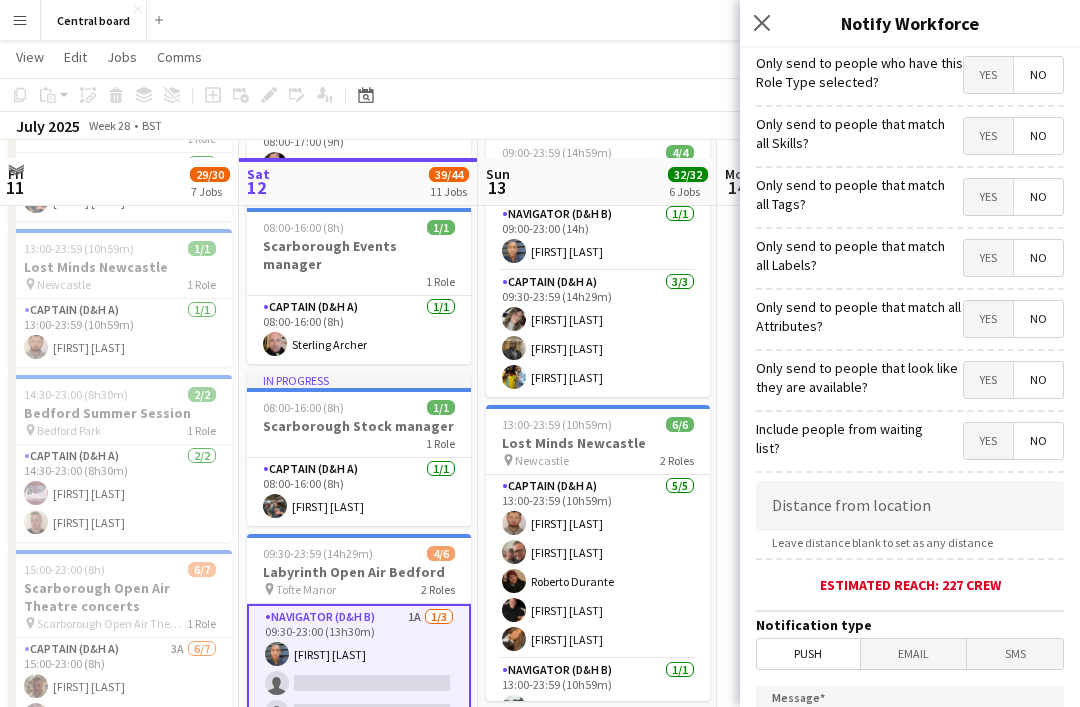 scroll, scrollTop: 927, scrollLeft: 0, axis: vertical 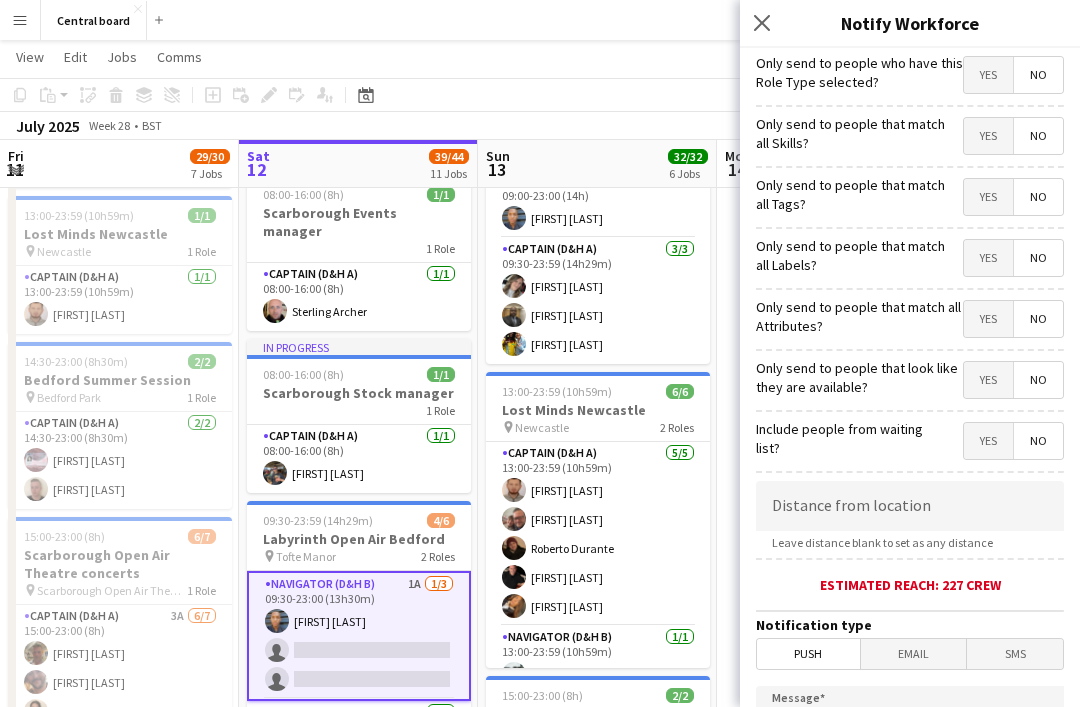 click on "Yes" at bounding box center [988, 75] 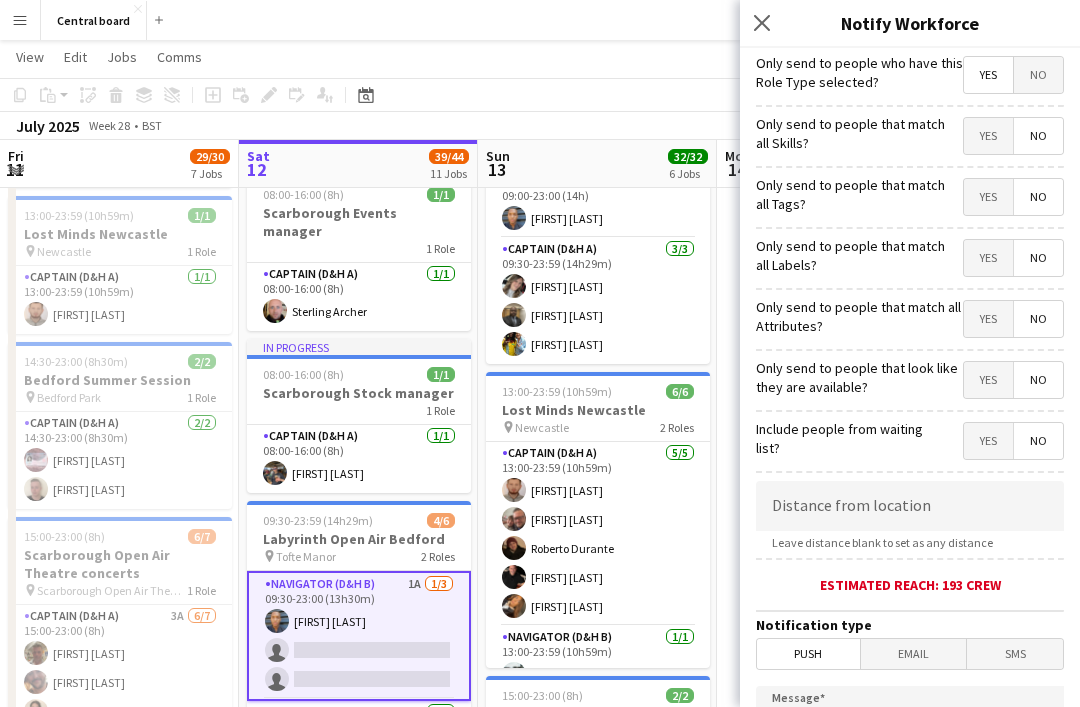 click on "Yes" at bounding box center (988, 441) 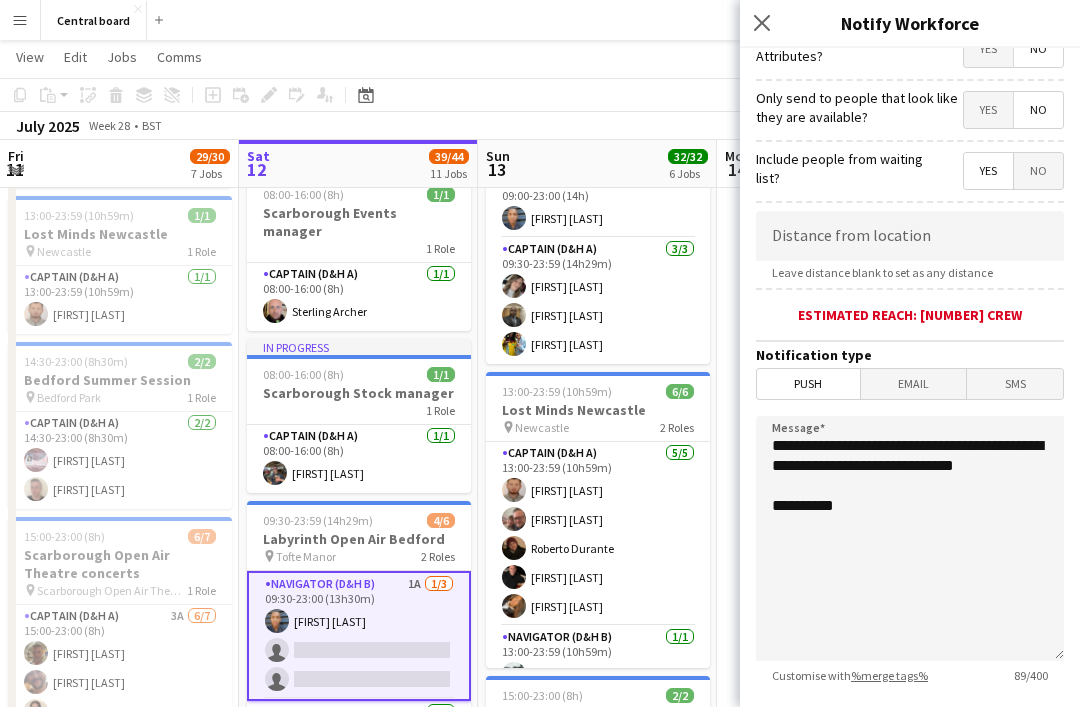 scroll, scrollTop: 271, scrollLeft: 0, axis: vertical 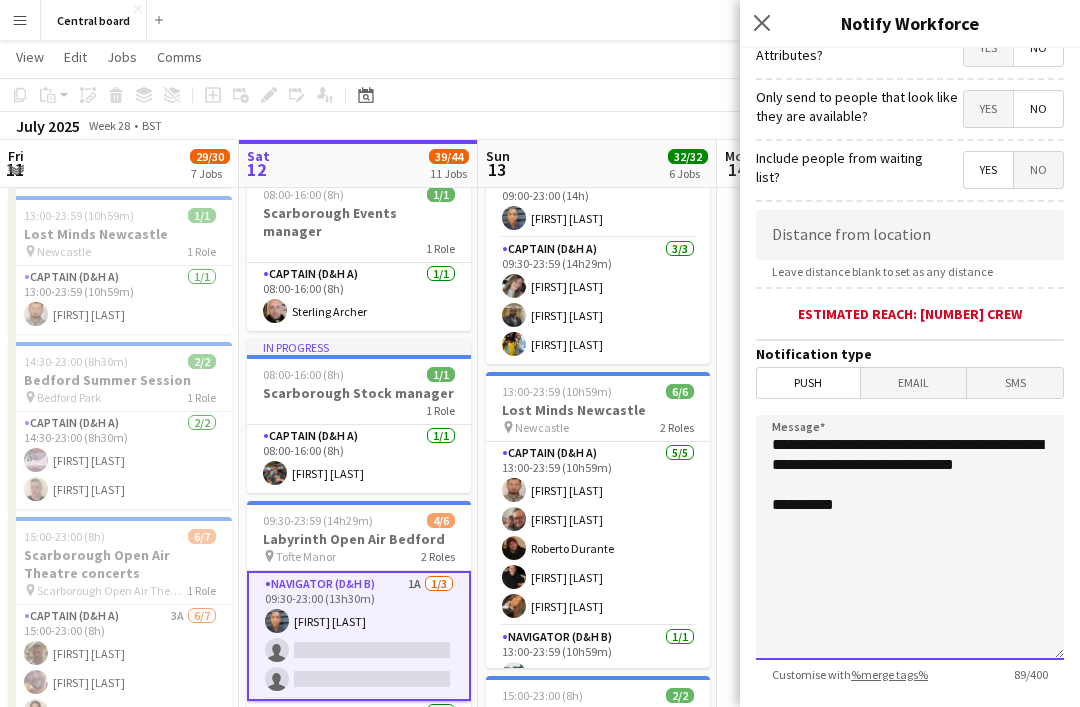 click on "**********" at bounding box center (910, 537) 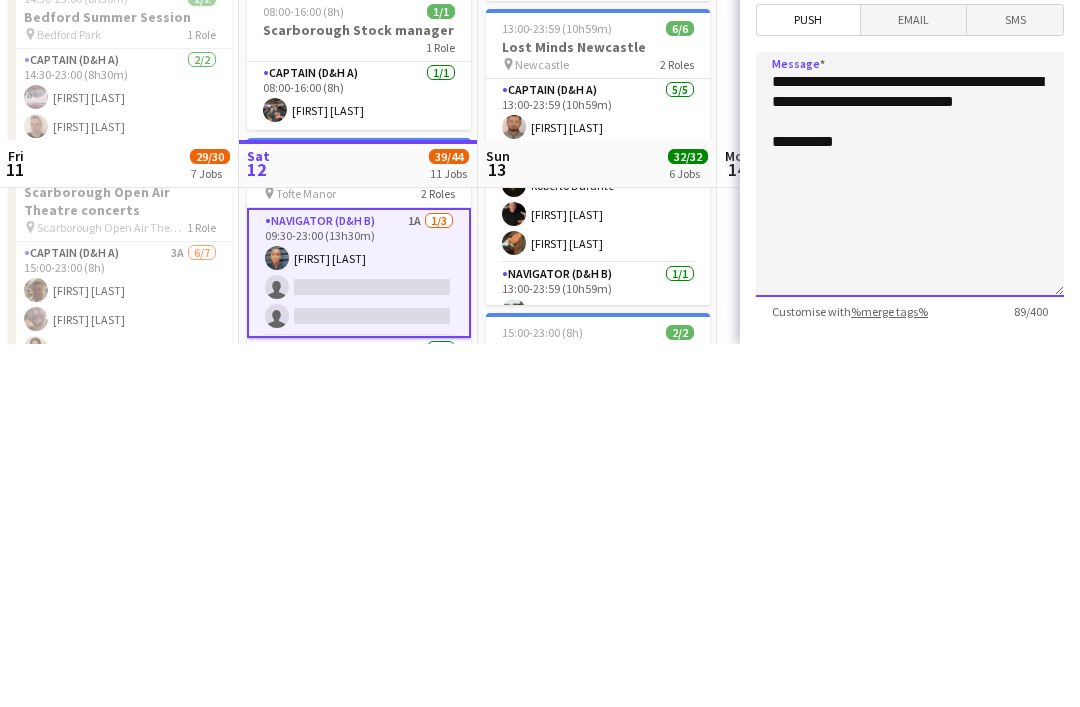 click on "**********" at bounding box center [910, 537] 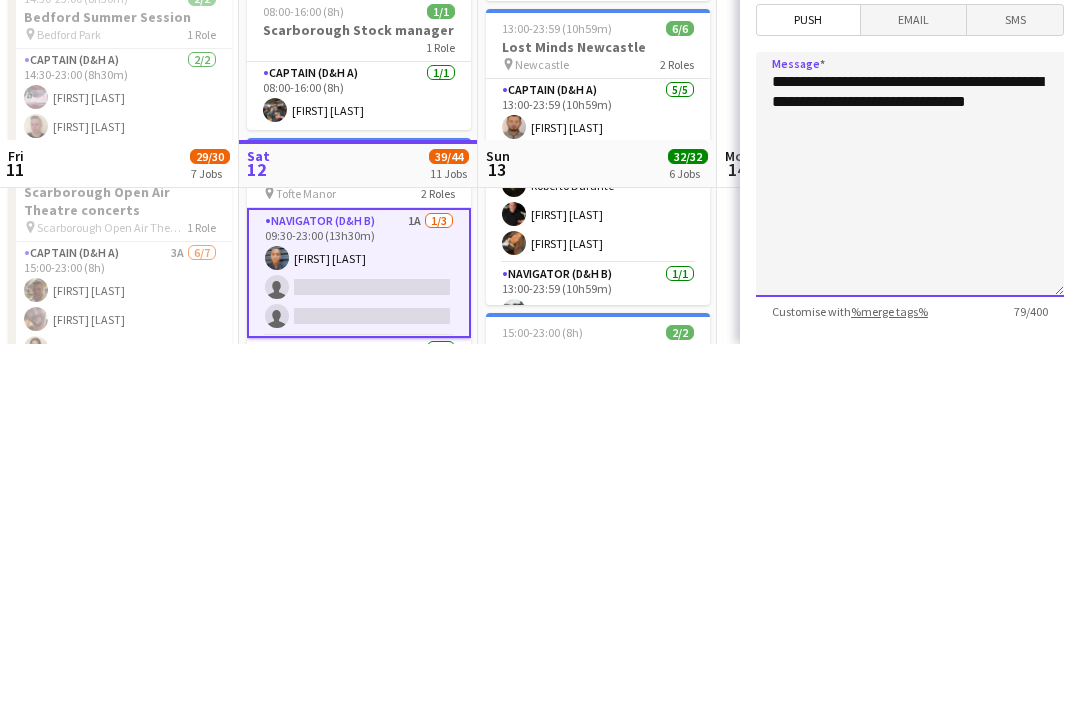 click on "**********" at bounding box center [910, 537] 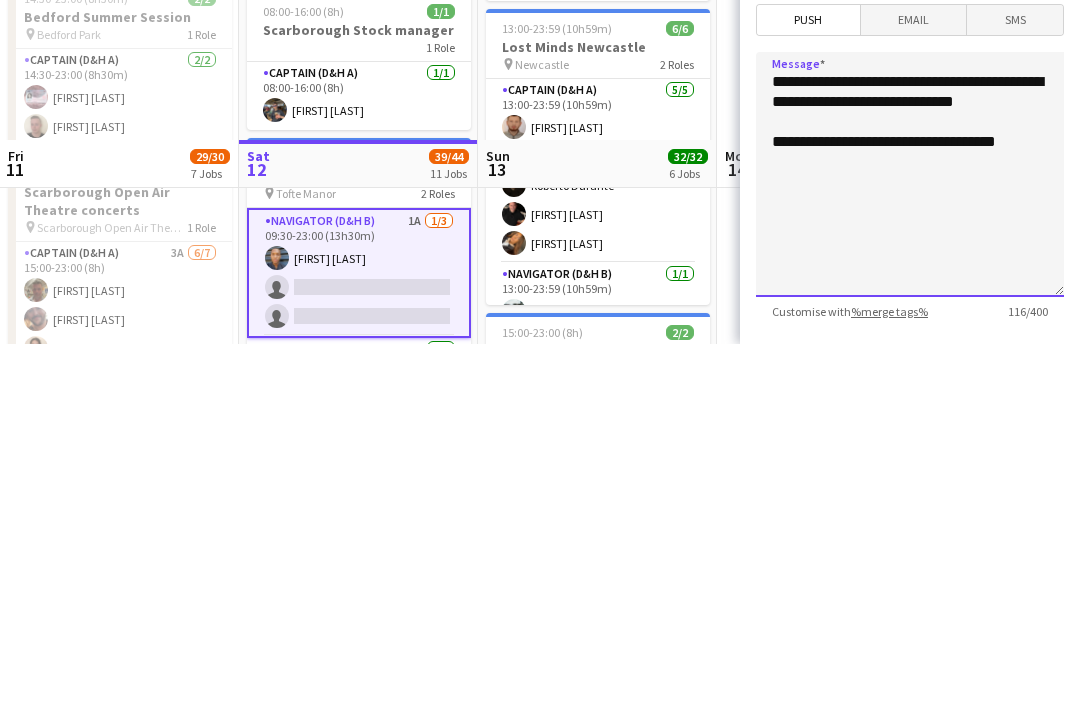 click on "**********" at bounding box center (910, 537) 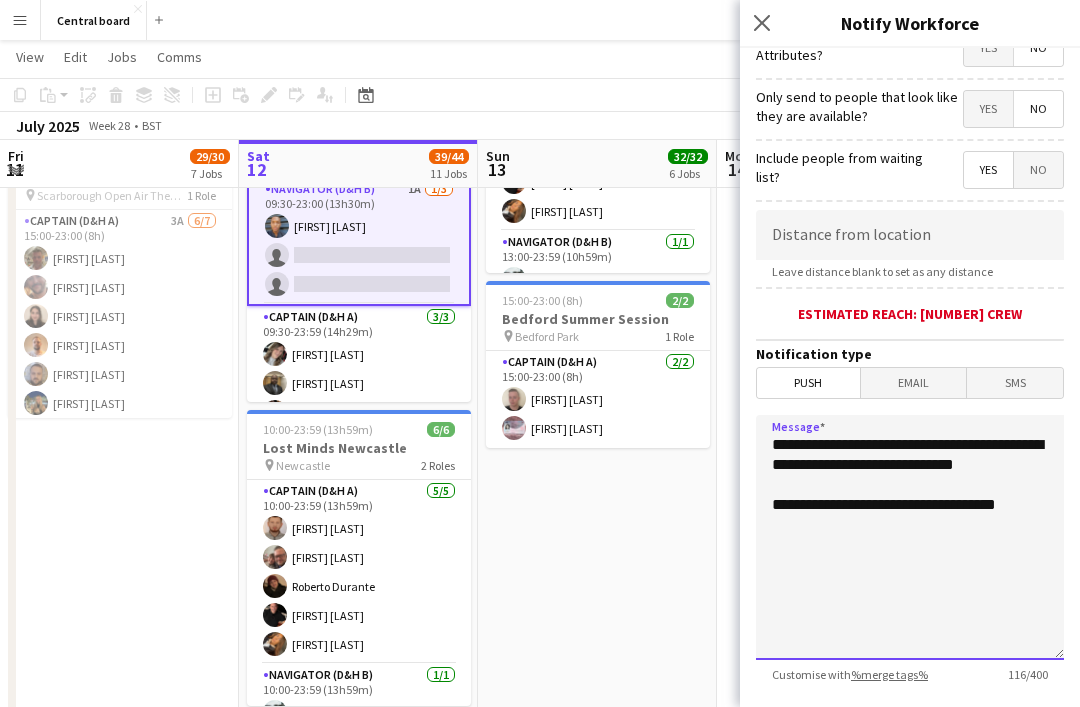 click on "**********" at bounding box center (910, 537) 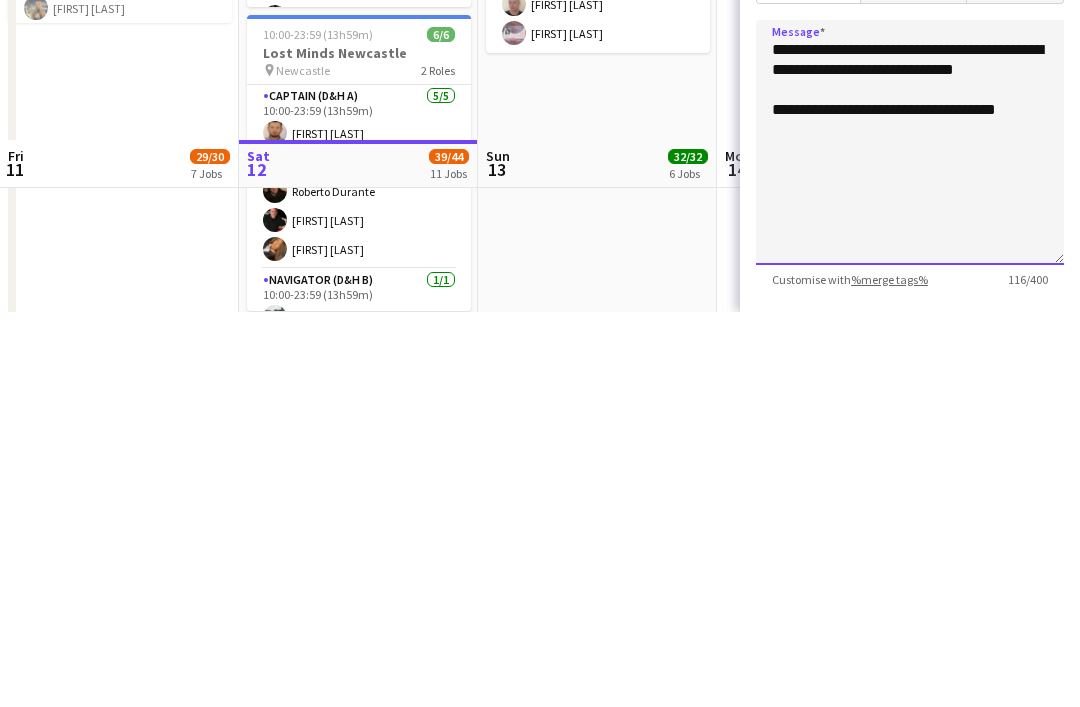 click on "**********" at bounding box center (910, 537) 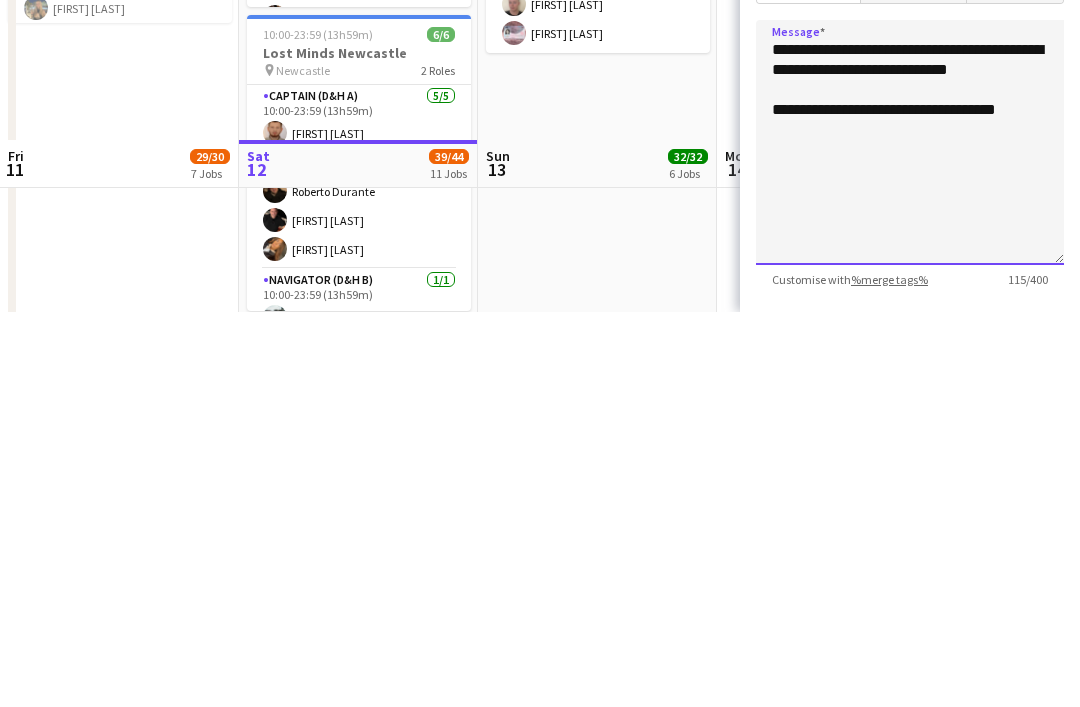 click on "**********" at bounding box center [910, 537] 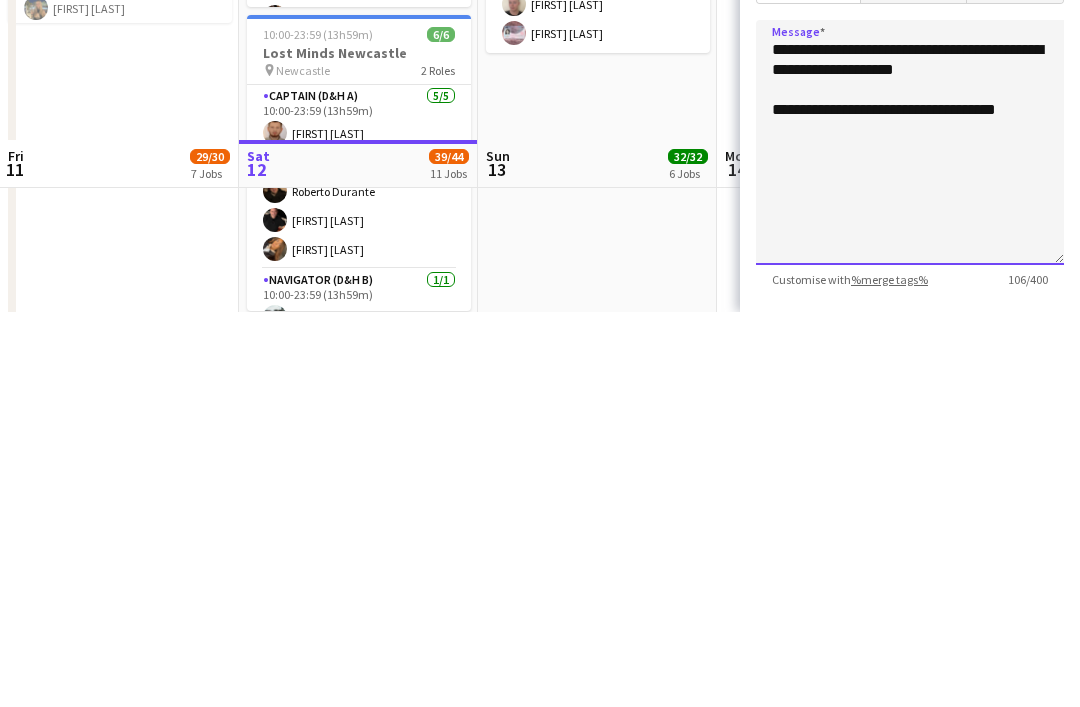 click on "**********" at bounding box center [910, 537] 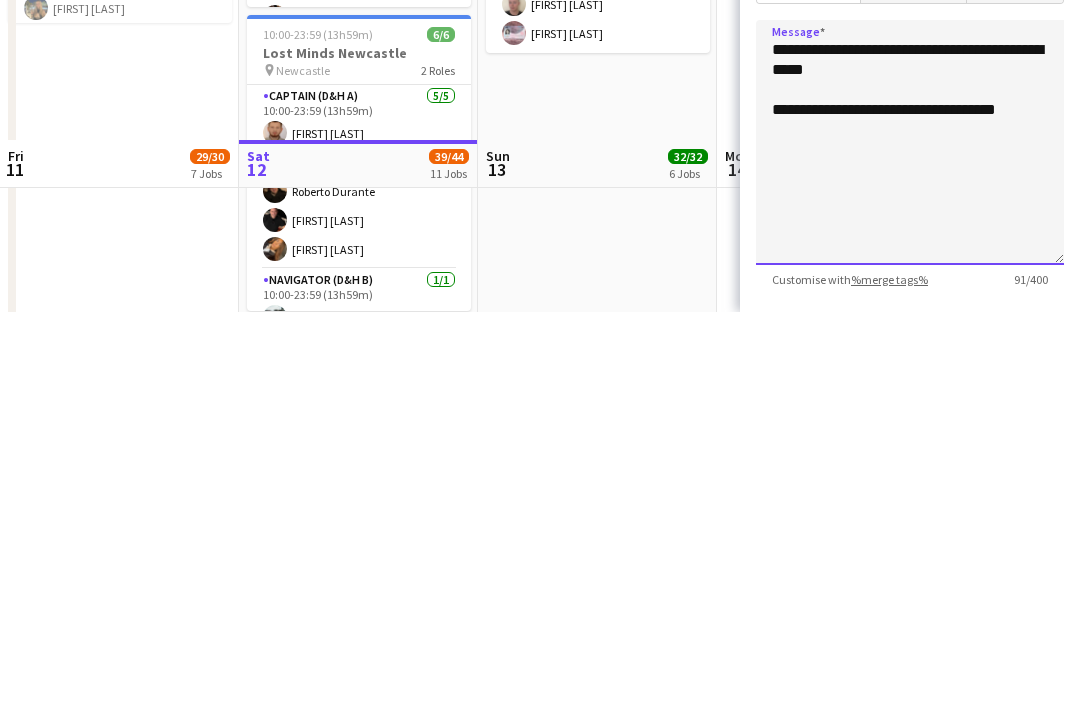 scroll, scrollTop: 0, scrollLeft: 0, axis: both 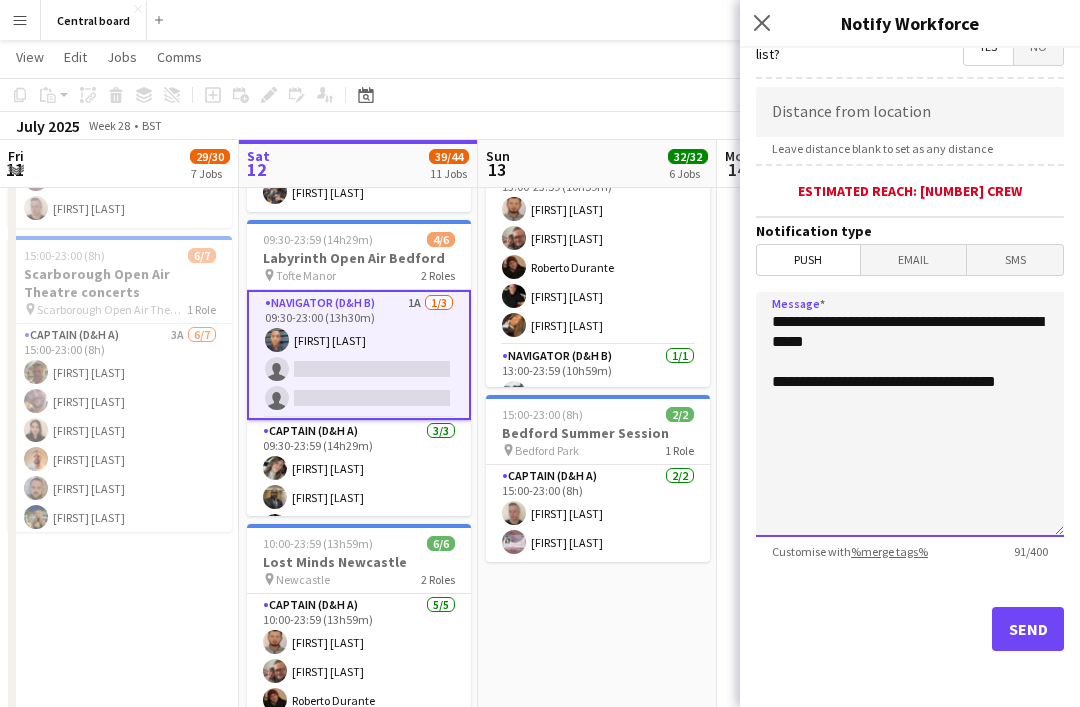 click on "**********" at bounding box center (910, 414) 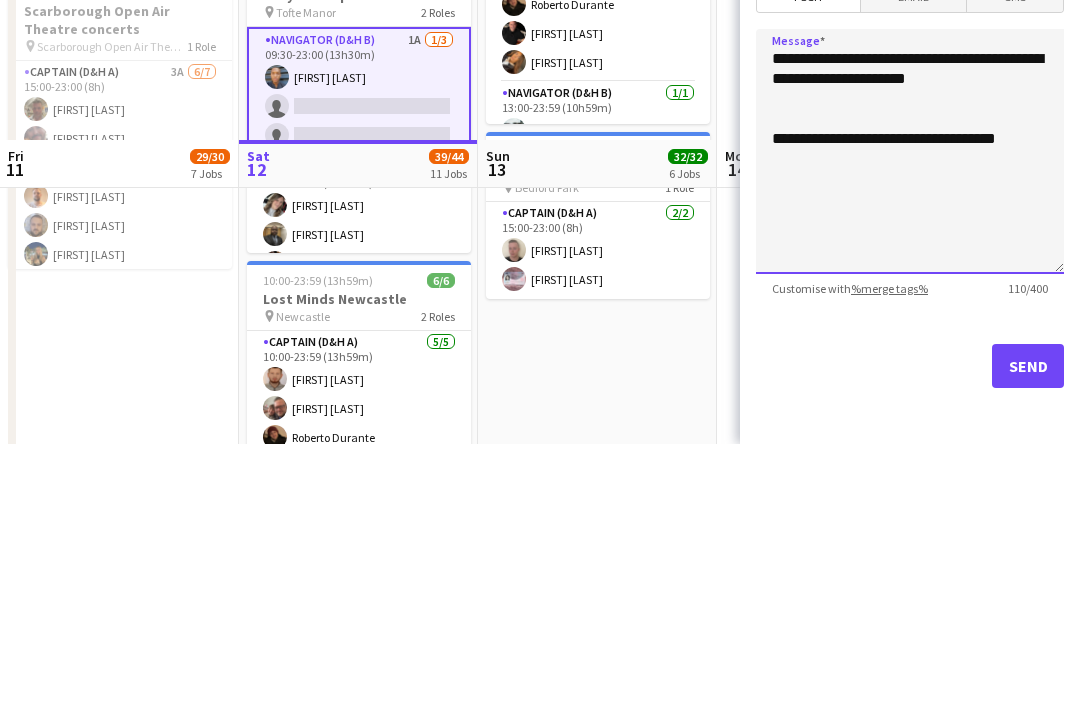 click on "**********" at bounding box center [910, 414] 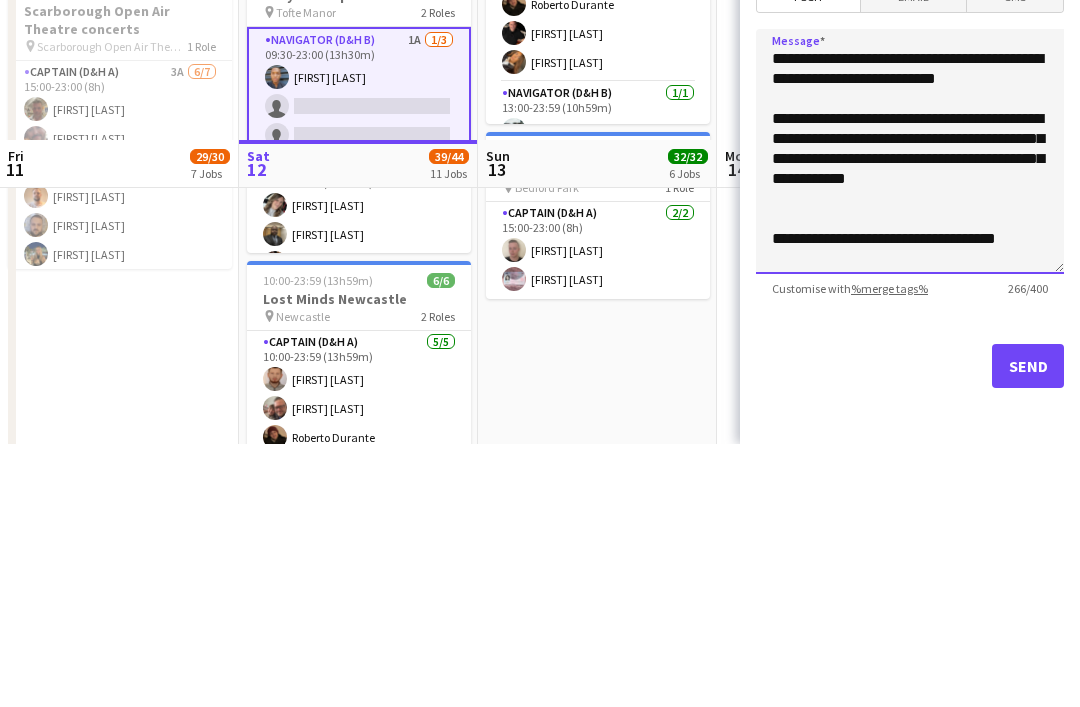 click on "**********" at bounding box center (910, 414) 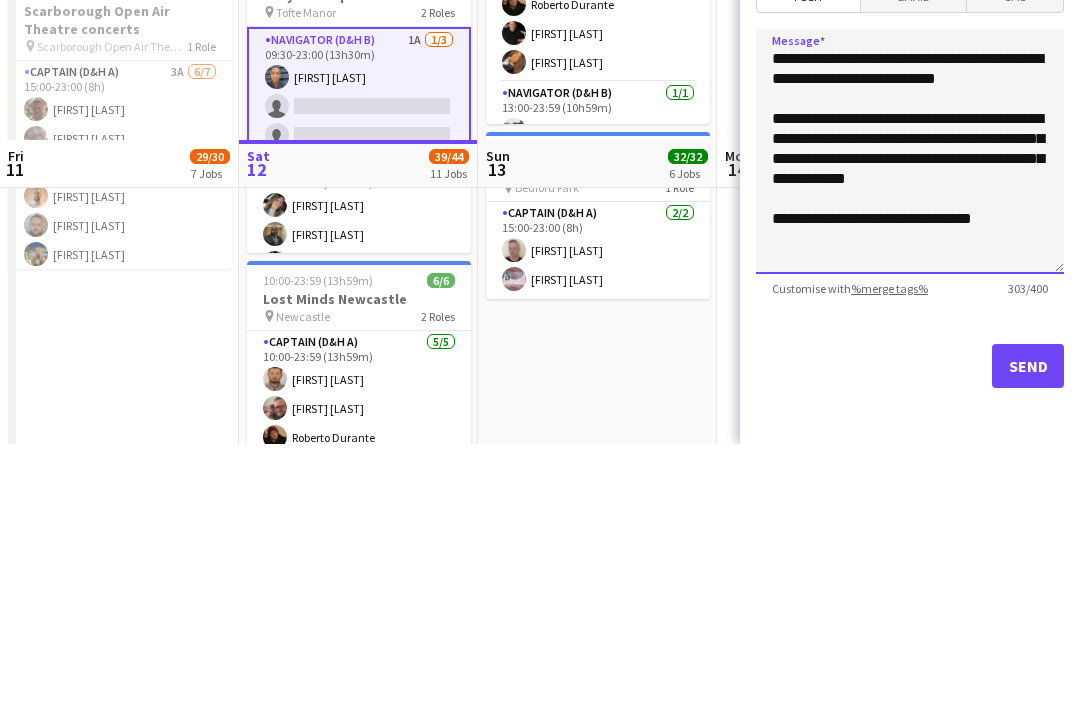 click on "**********" at bounding box center (910, 414) 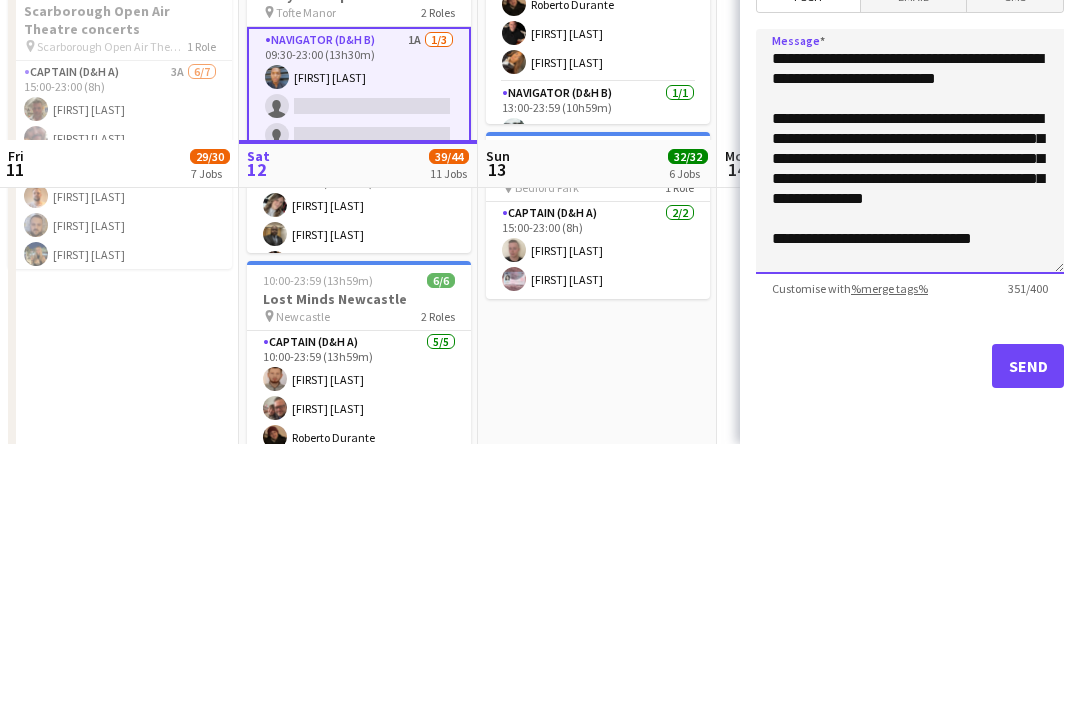 click on "**********" at bounding box center (910, 414) 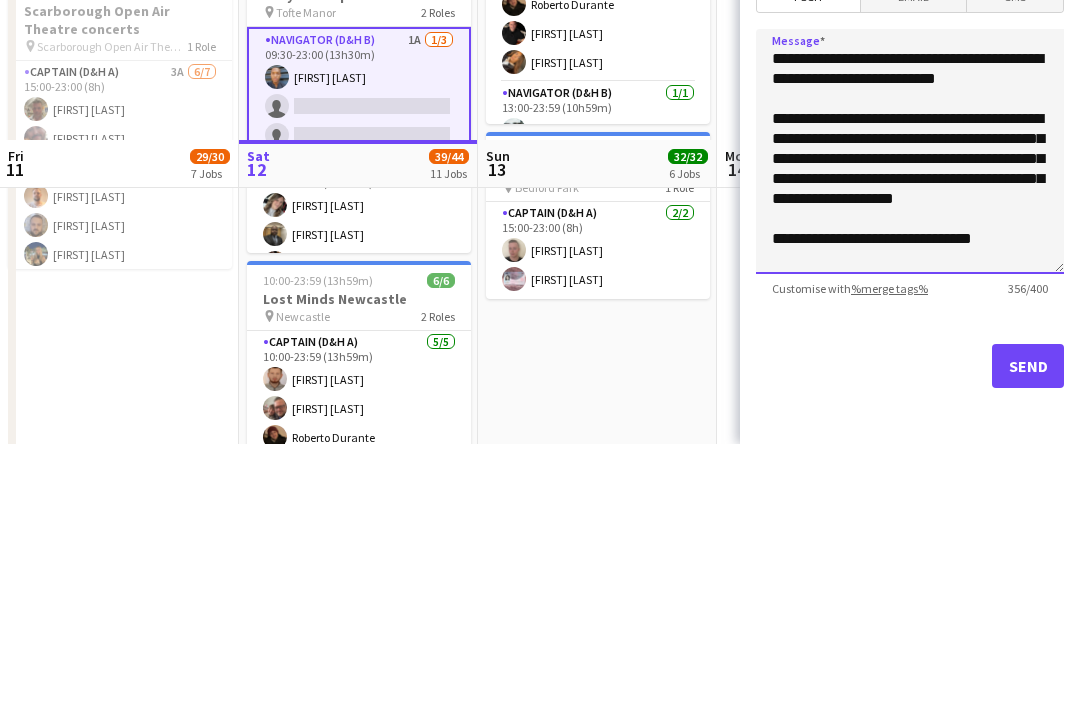 click on "**********" at bounding box center [910, 414] 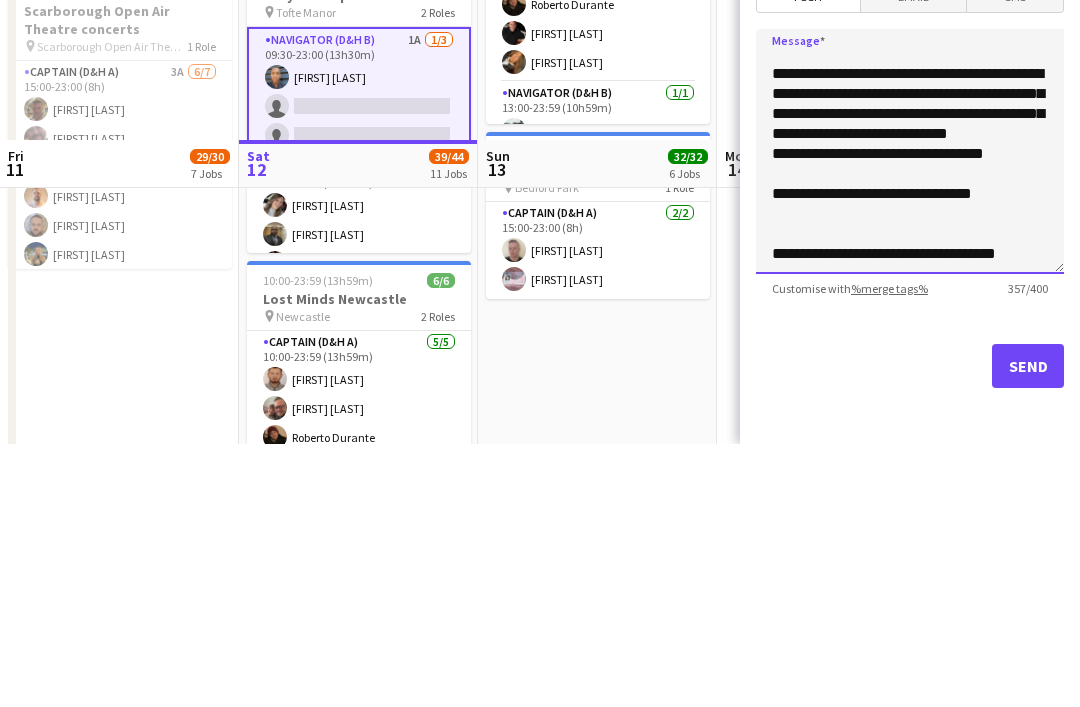 scroll, scrollTop: 57, scrollLeft: 0, axis: vertical 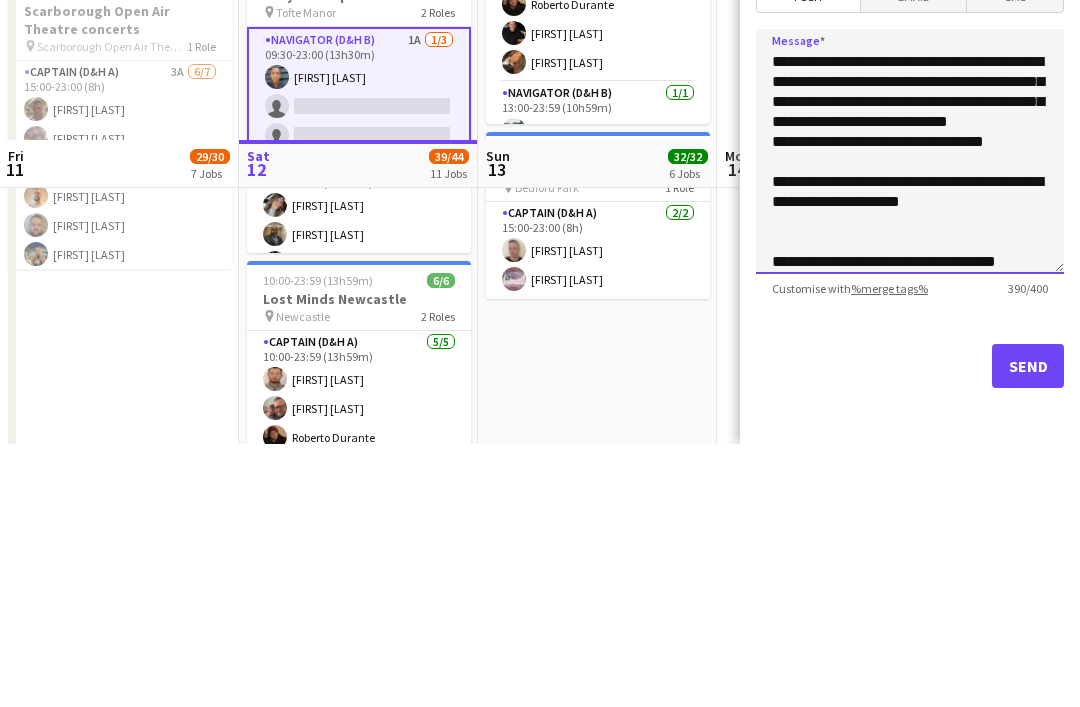 click on "**********" at bounding box center [910, 414] 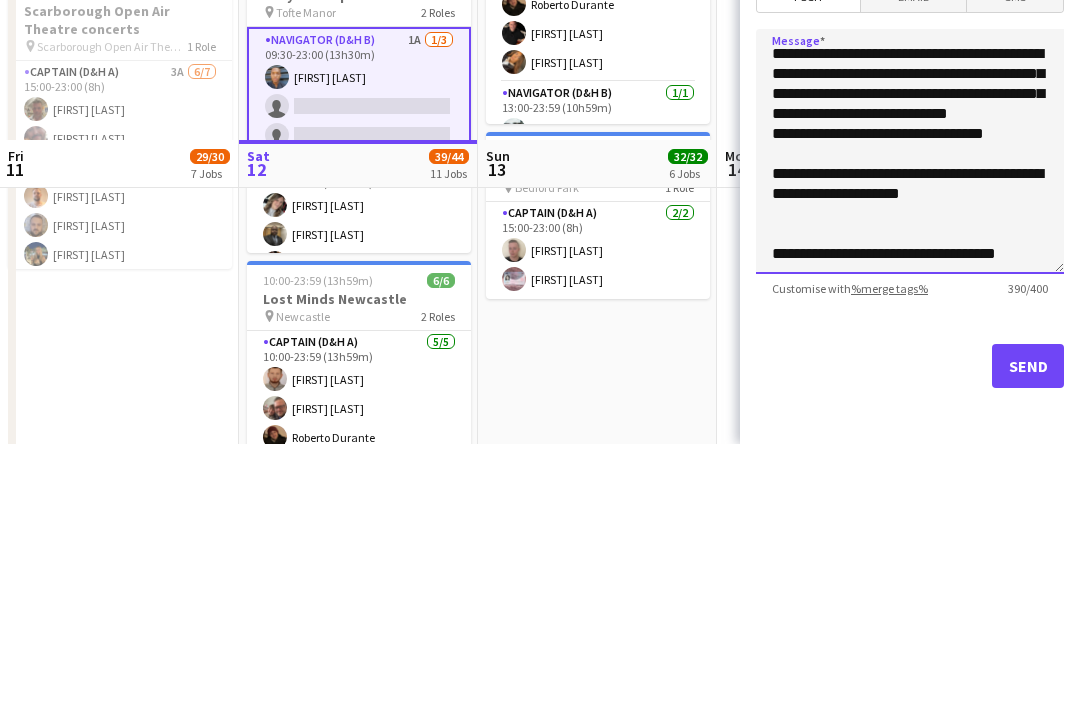 scroll, scrollTop: 85, scrollLeft: 0, axis: vertical 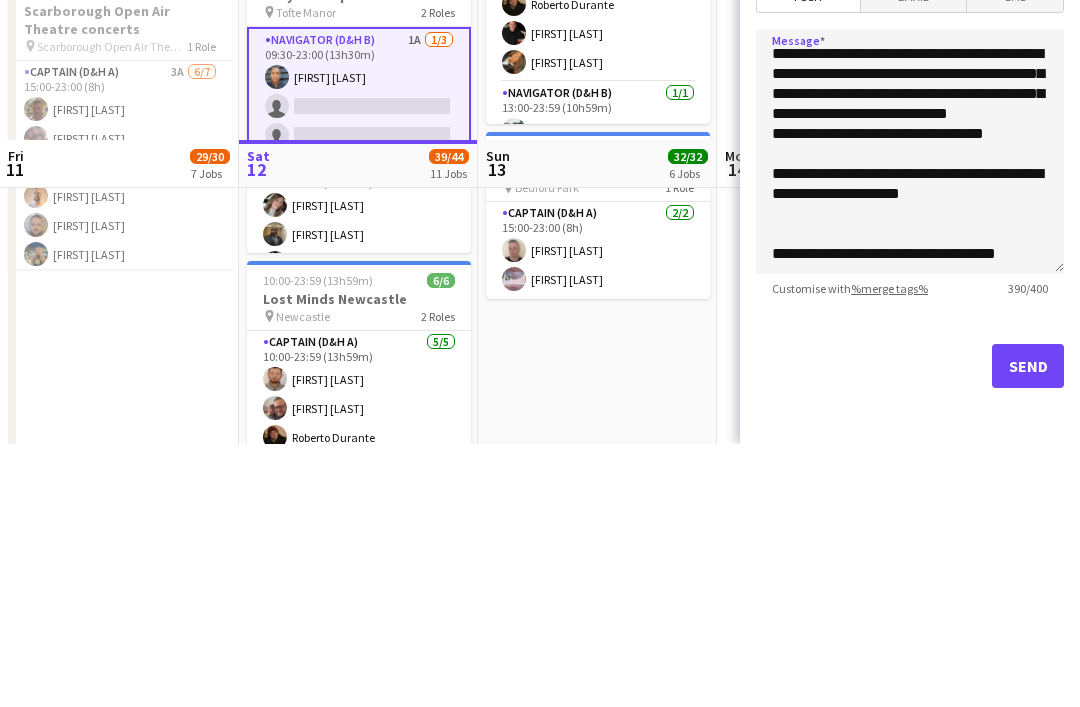 click on "Menu
Boards
Boards   Boards   All jobs   Status
Workforce
Workforce   My Workforce   Recruiting
Comms
Comms
Pay
Pay   Approvals
Platform Settings
Platform Settings   Your settings
Training Academy
Training Academy
Knowledge Base
Knowledge Base
Product Updates
Product Updates   Log Out   Privacy   Central board
Close
Add
Help
Notifications
8   Central board
user
View  Day view expanded Day view collapsed Month view Date picker Jump to today Expand Linked Jobs Collapse Linked Jobs  Edit  Copy" at bounding box center (540, 838) 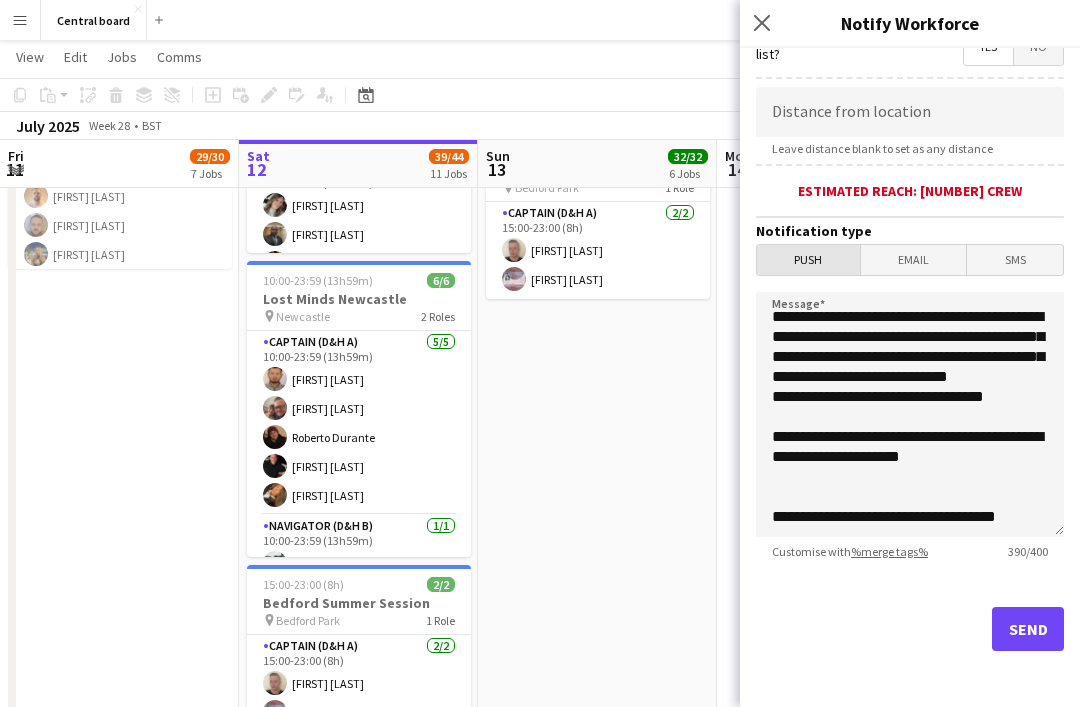 click on "Push" at bounding box center (808, 260) 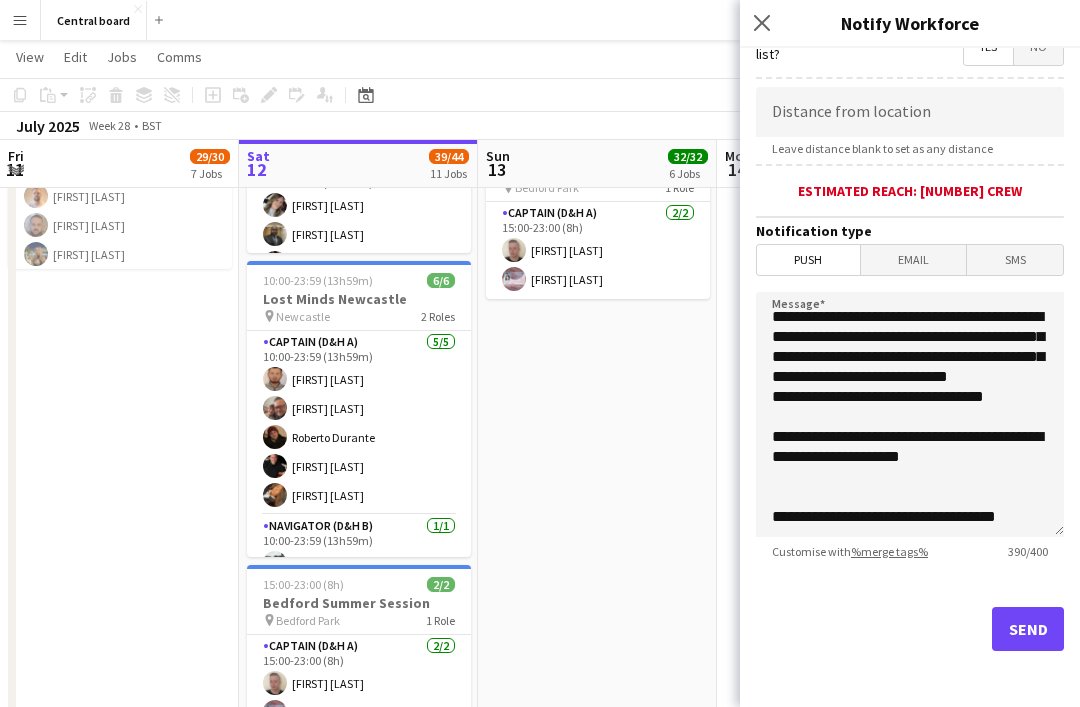 click on "Email" at bounding box center (914, 260) 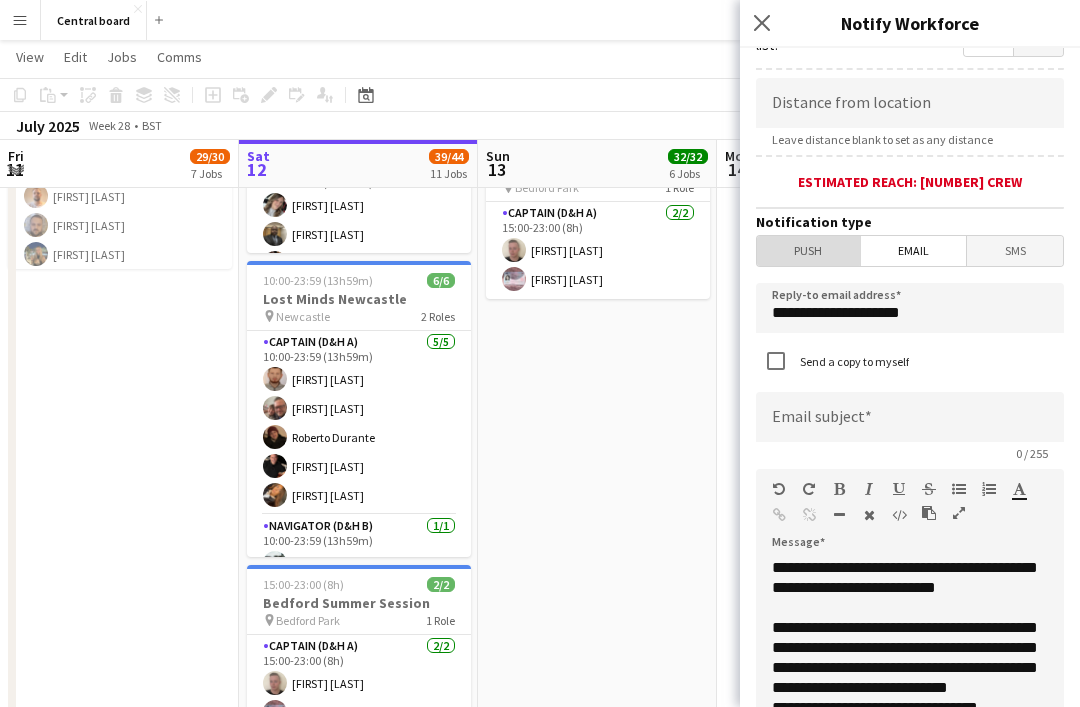 click on "Push" at bounding box center [808, 251] 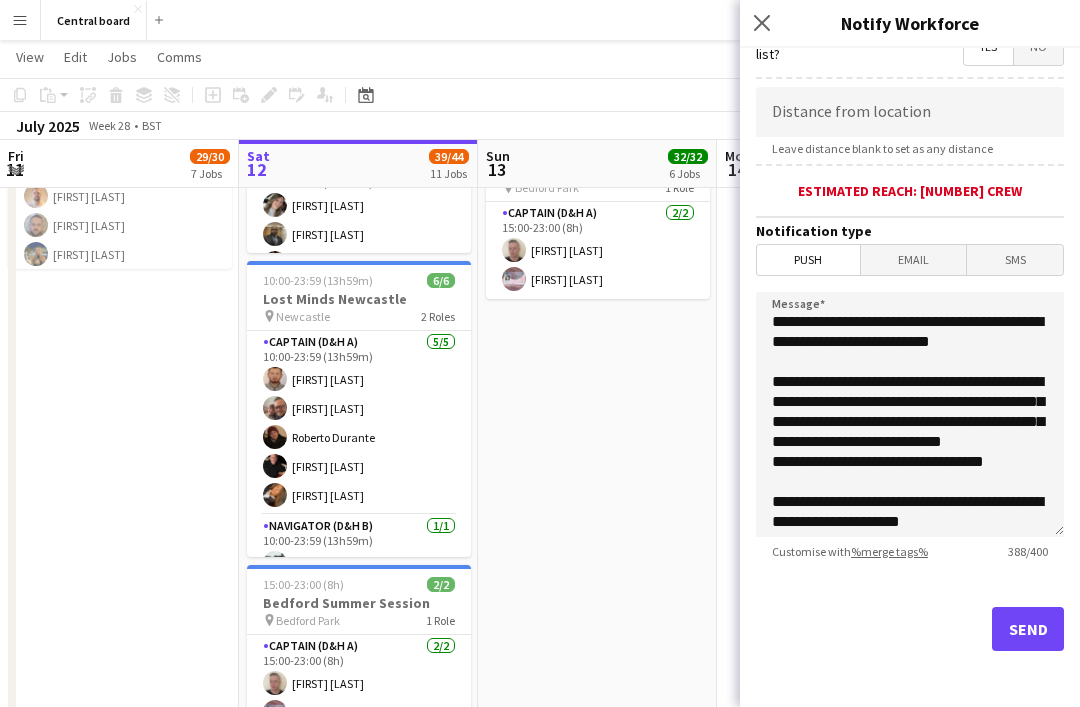 click on "Send" 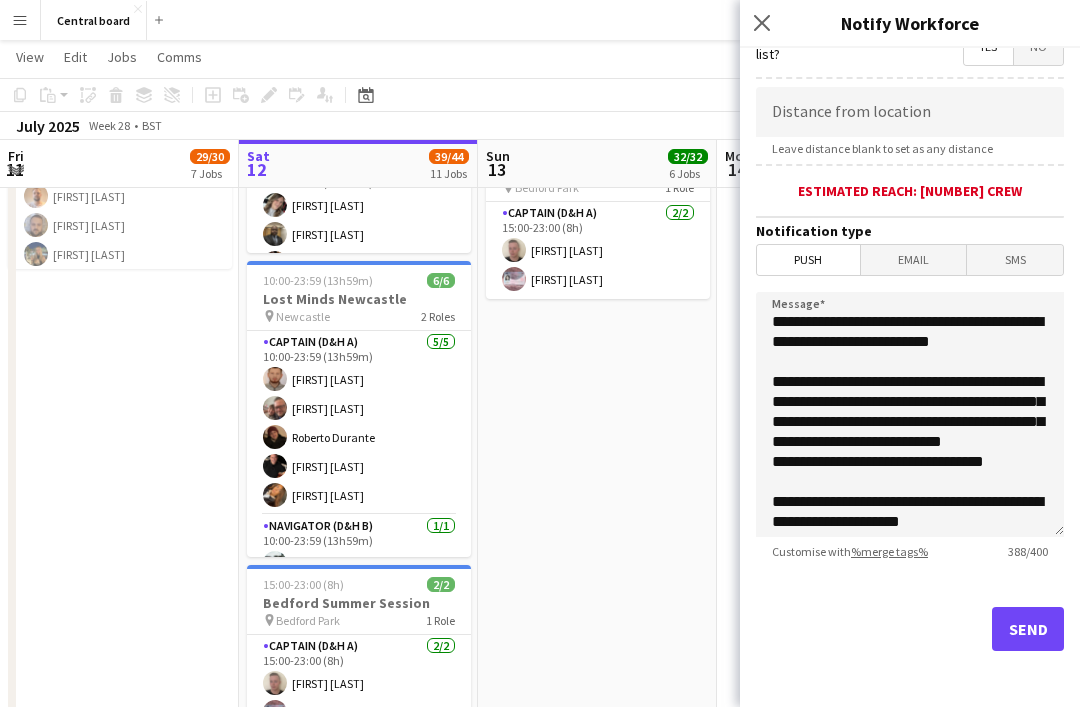 scroll, scrollTop: 0, scrollLeft: 0, axis: both 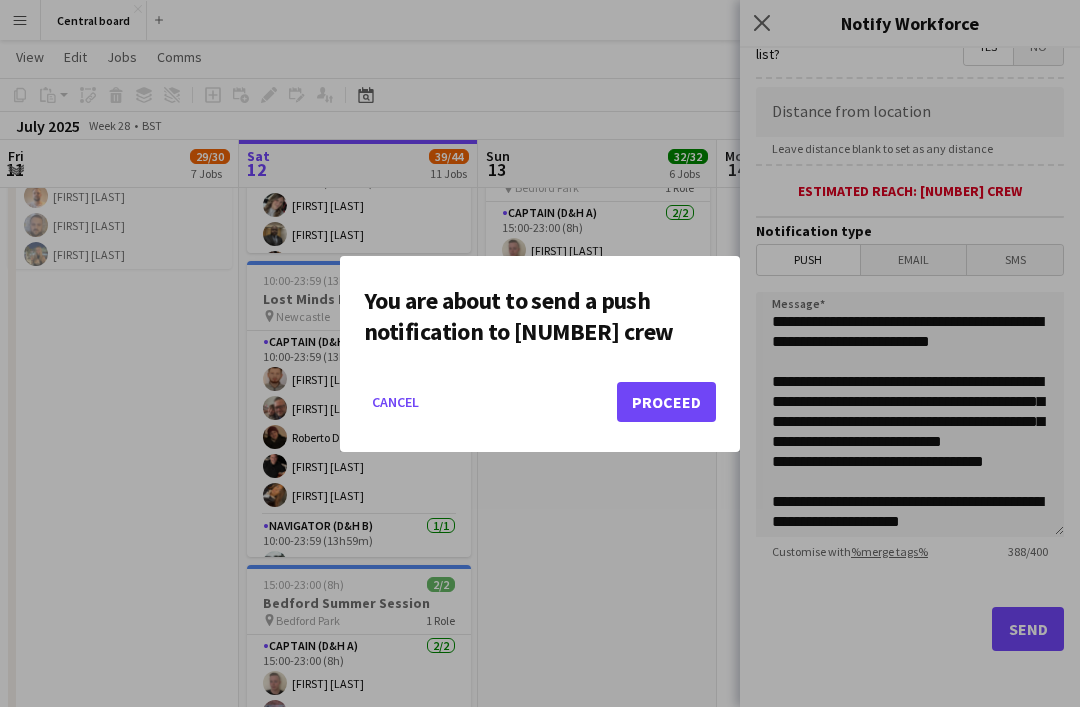 click on "Proceed" 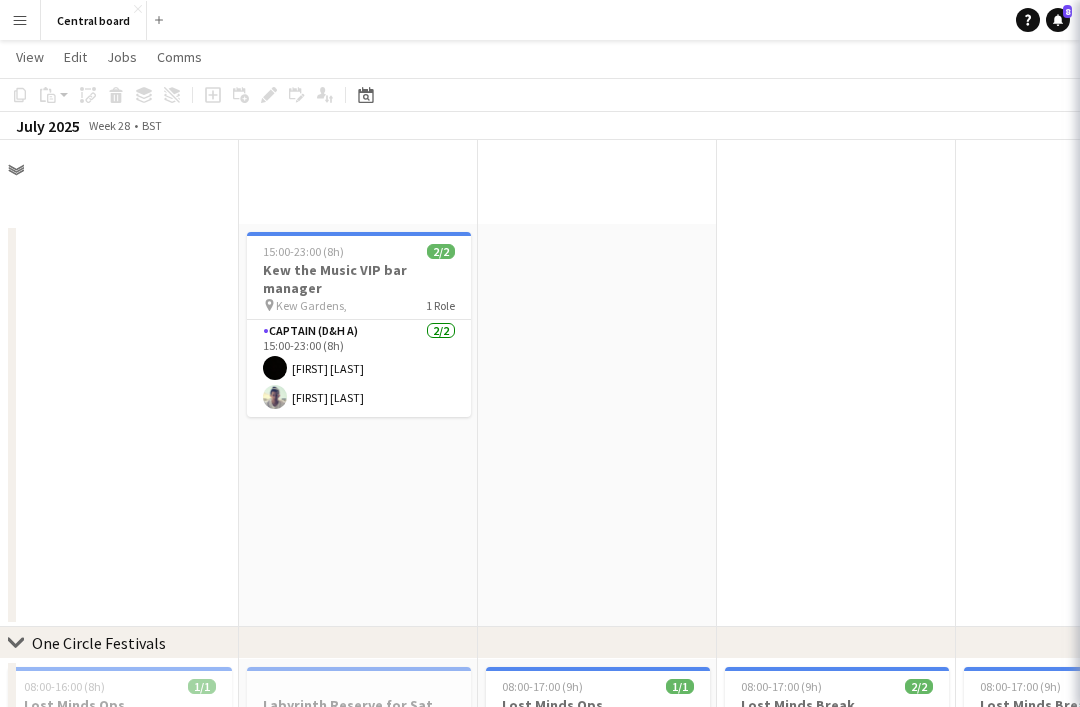 scroll, scrollTop: 1471, scrollLeft: 0, axis: vertical 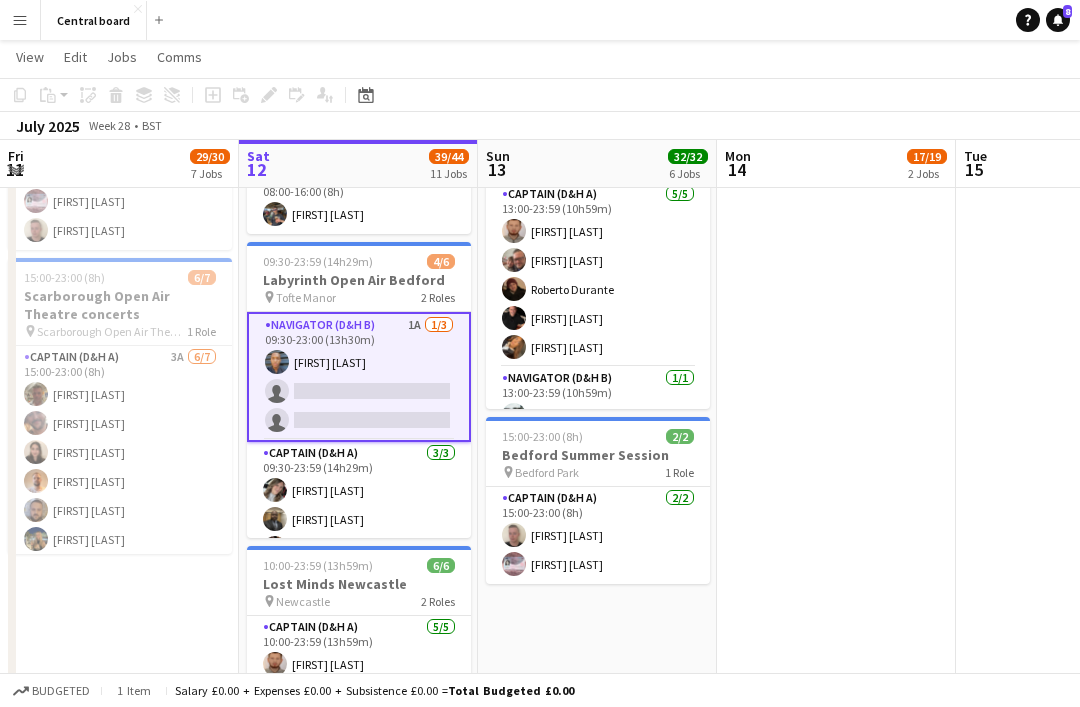click on "Jobs" 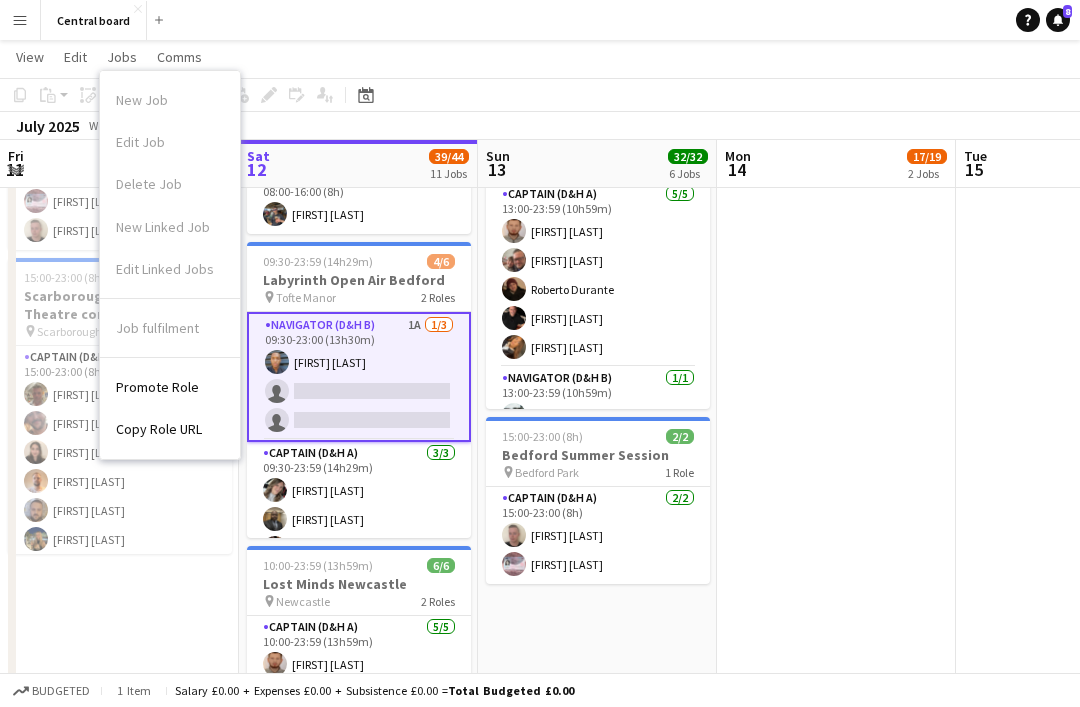 click on "Promote Role" at bounding box center [157, 387] 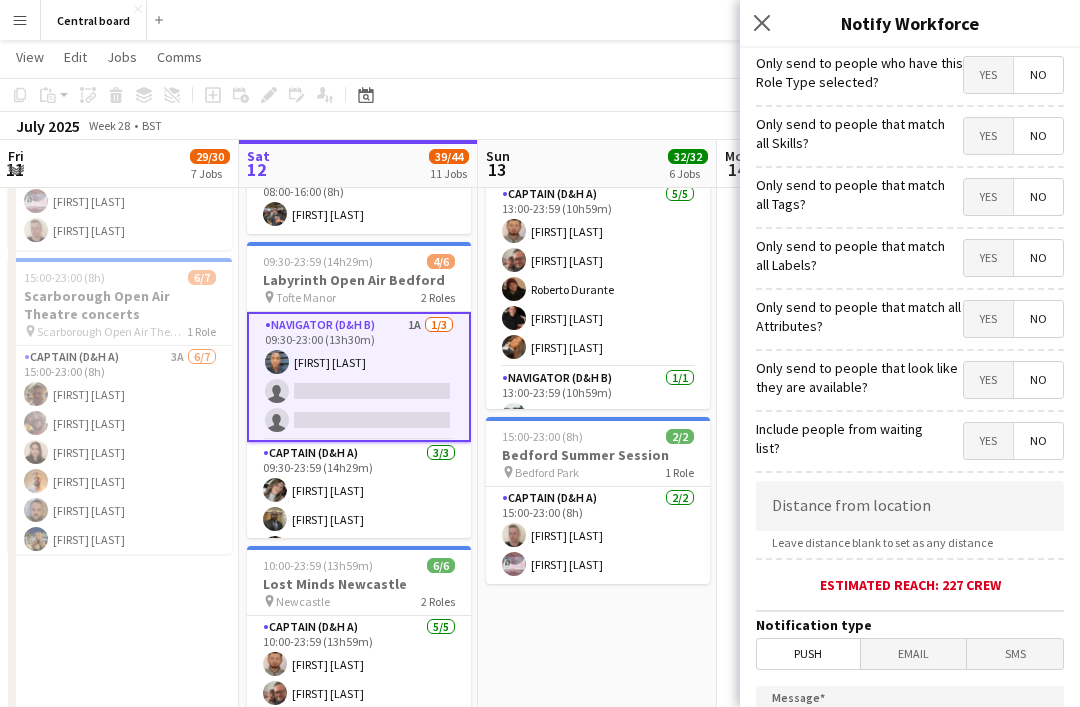click on "Yes" at bounding box center [988, 75] 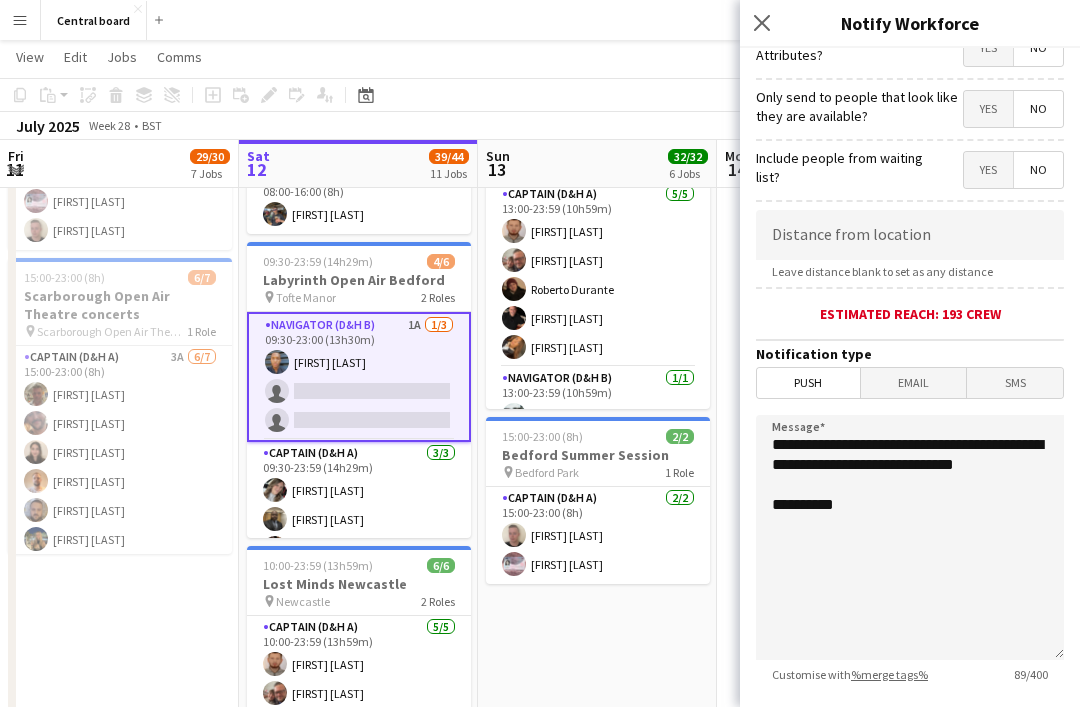 scroll, scrollTop: 271, scrollLeft: 0, axis: vertical 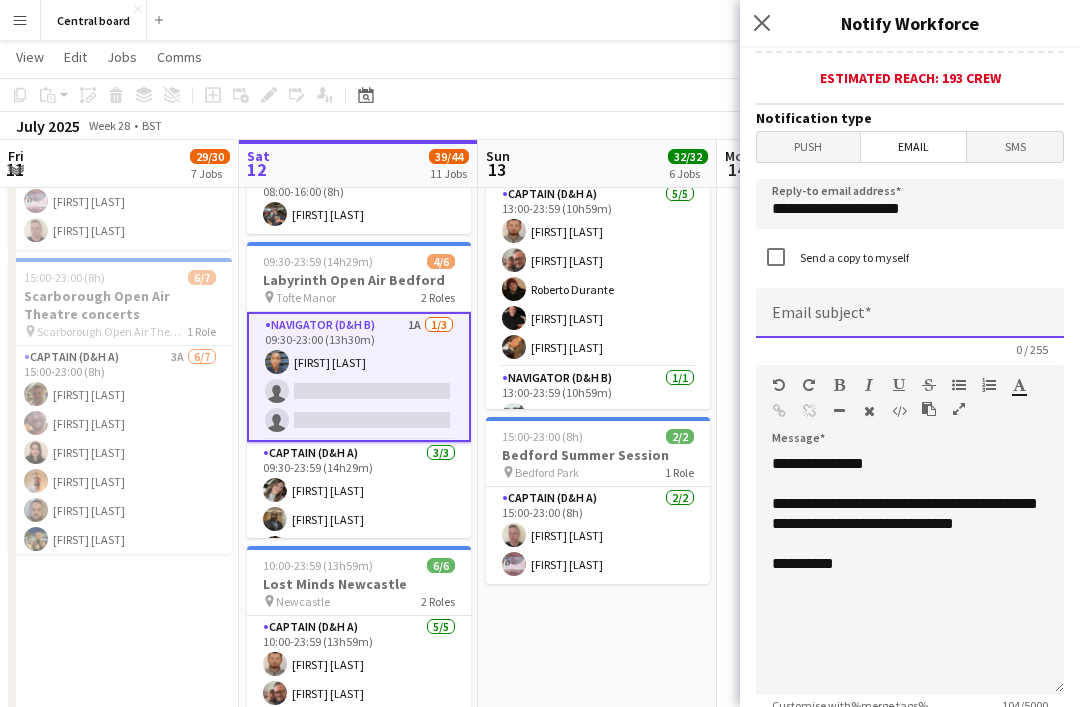 click 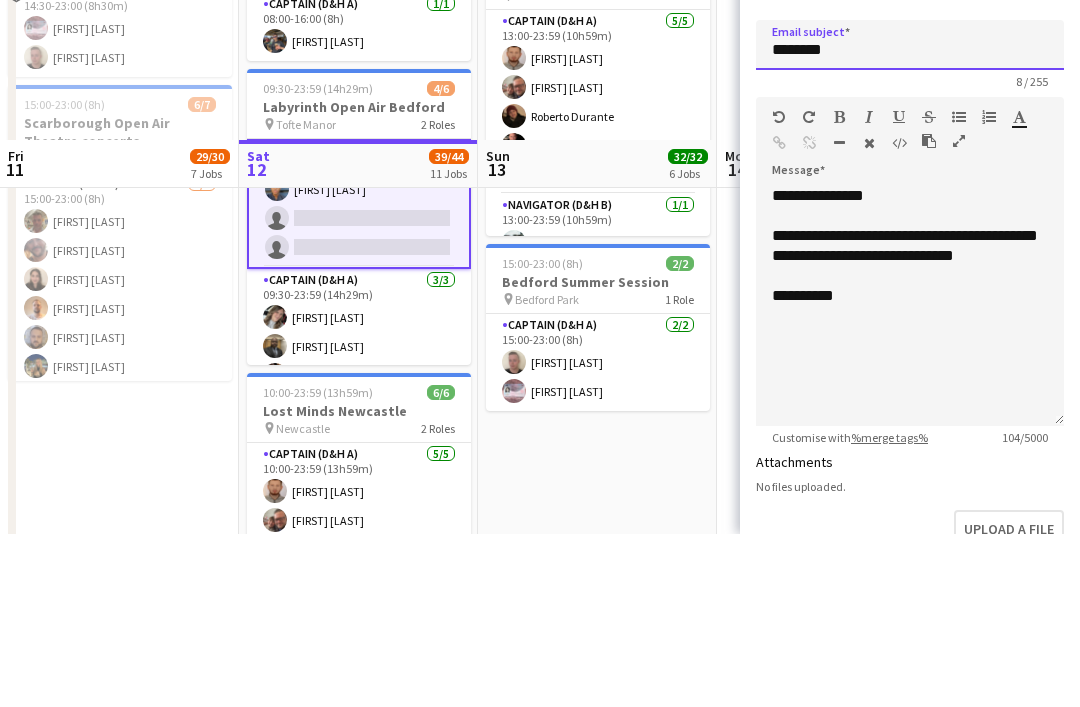 scroll, scrollTop: 615, scrollLeft: 0, axis: vertical 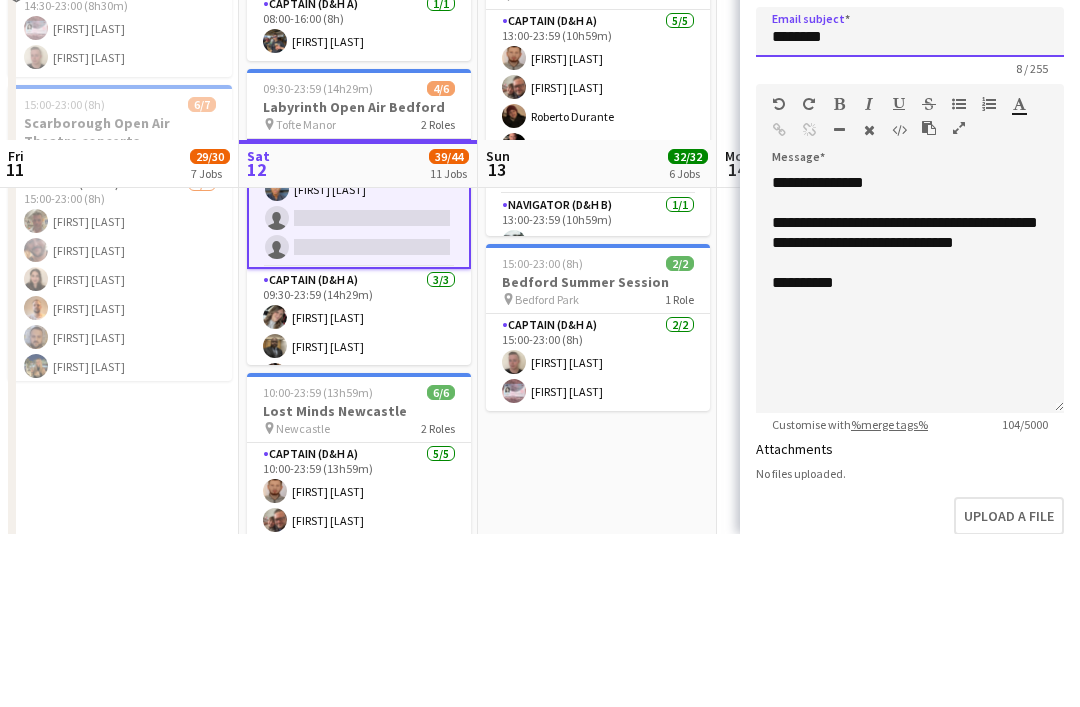 type on "********" 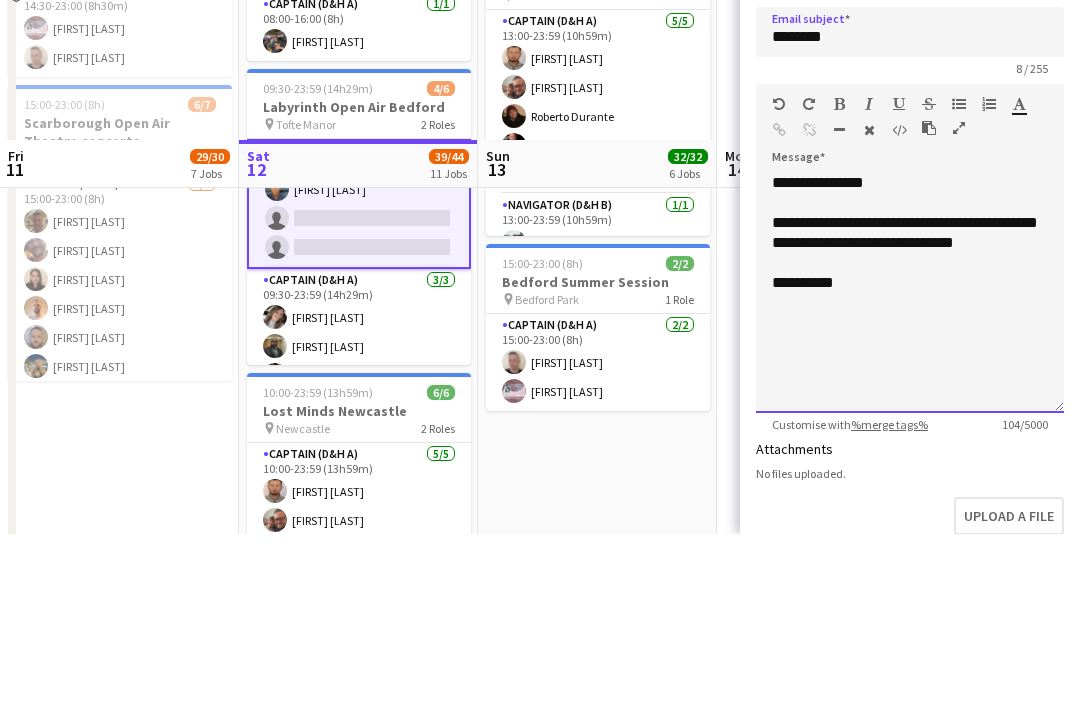 click on "**********" 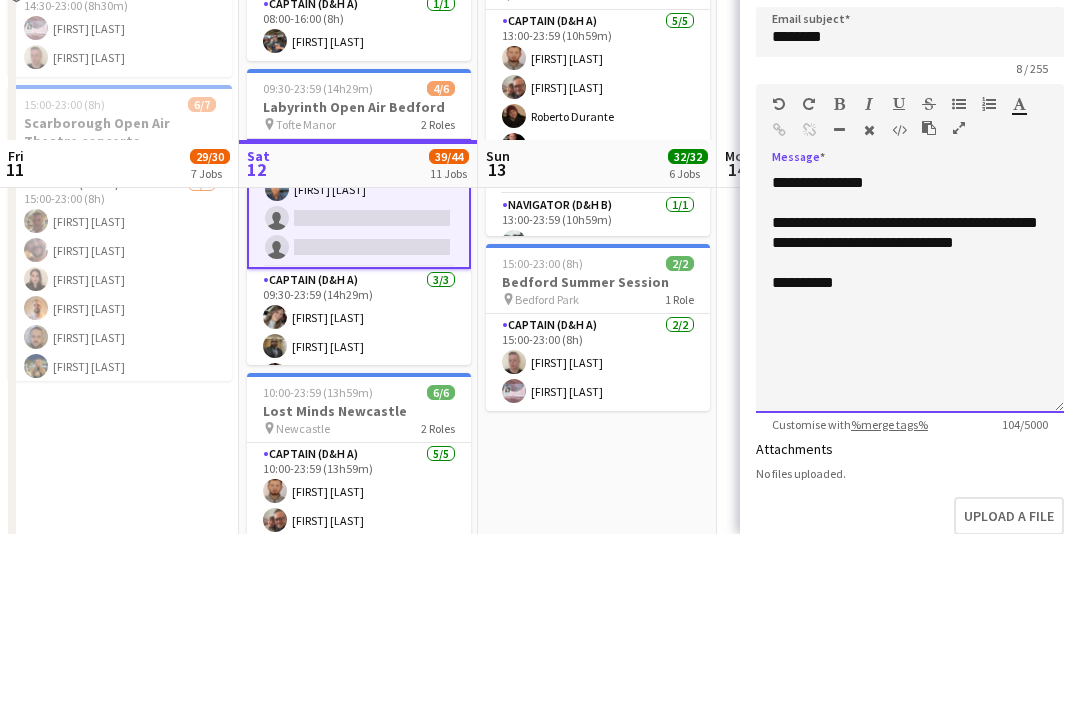 click on "**********" 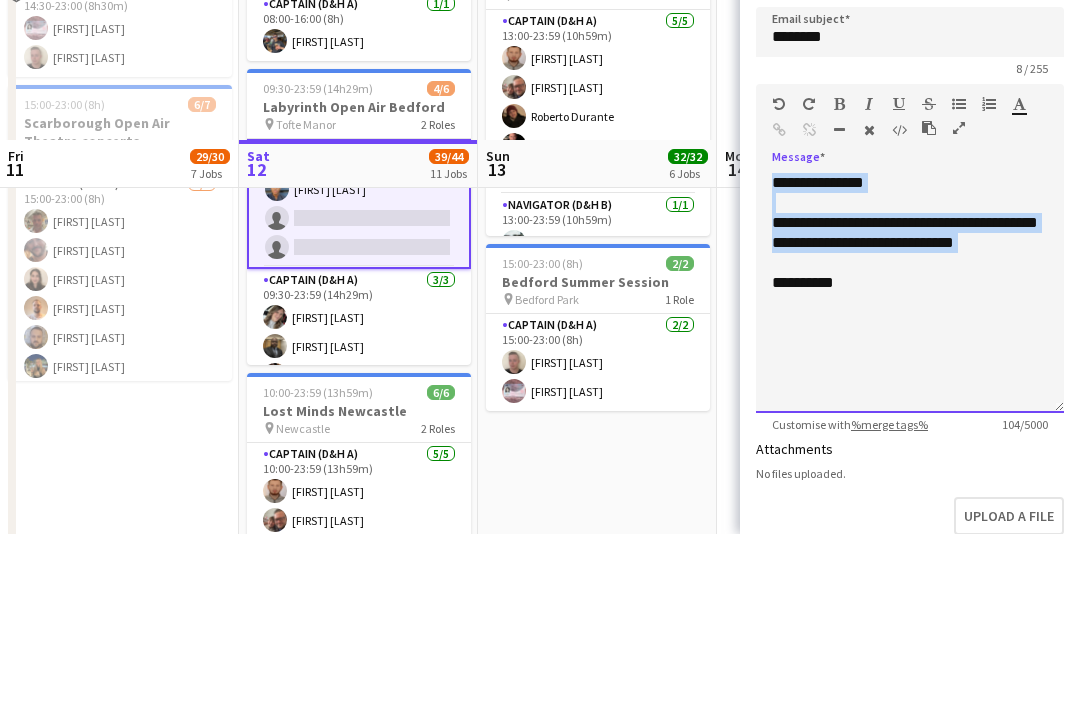 type 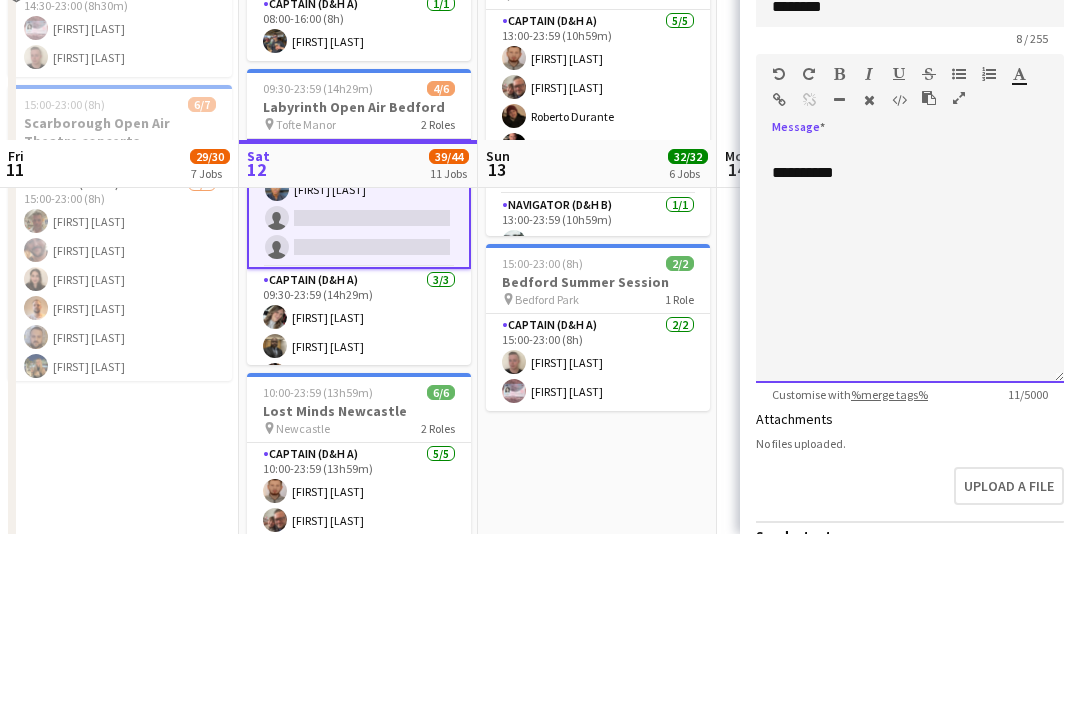 scroll, scrollTop: 647, scrollLeft: 0, axis: vertical 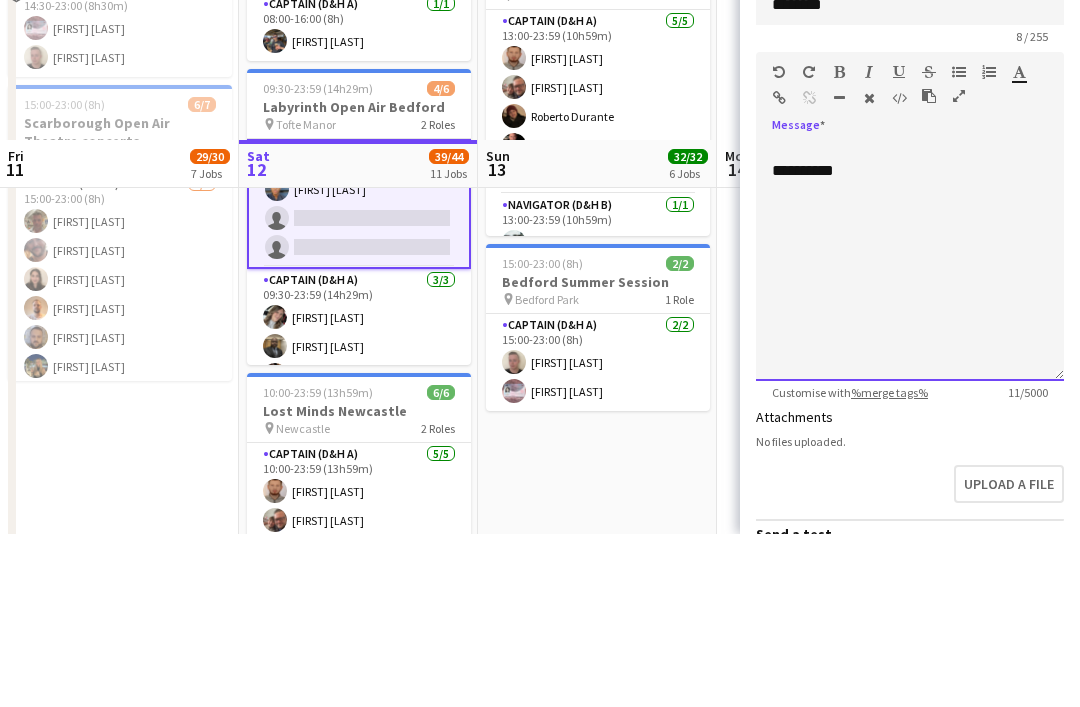 click on "**********" 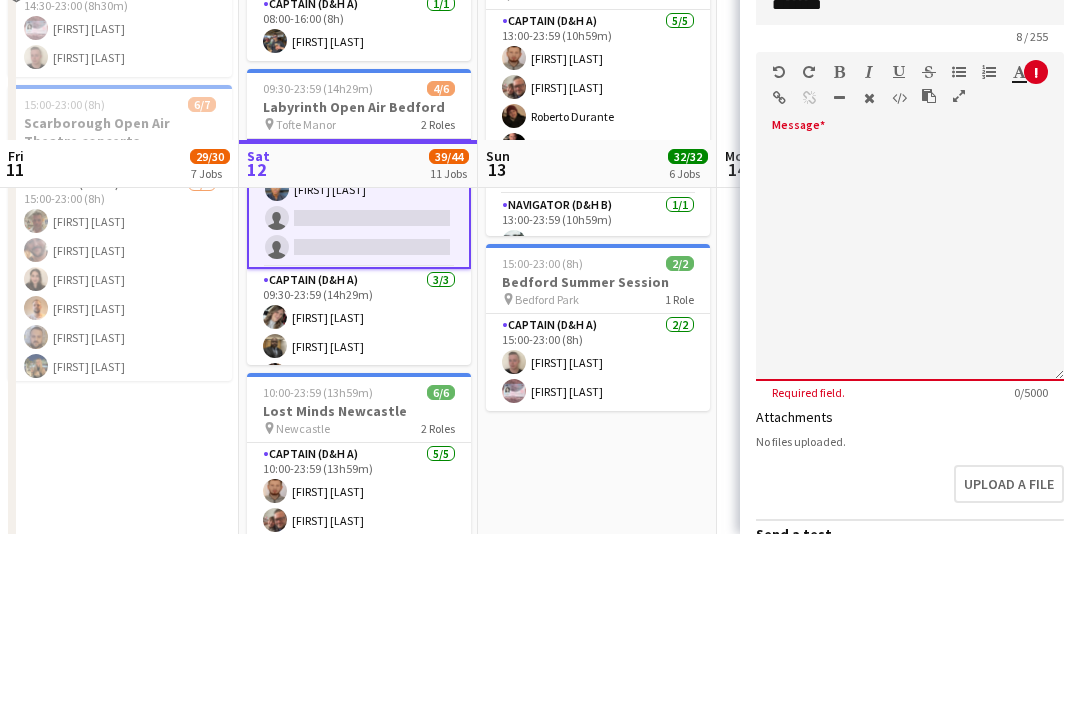 click 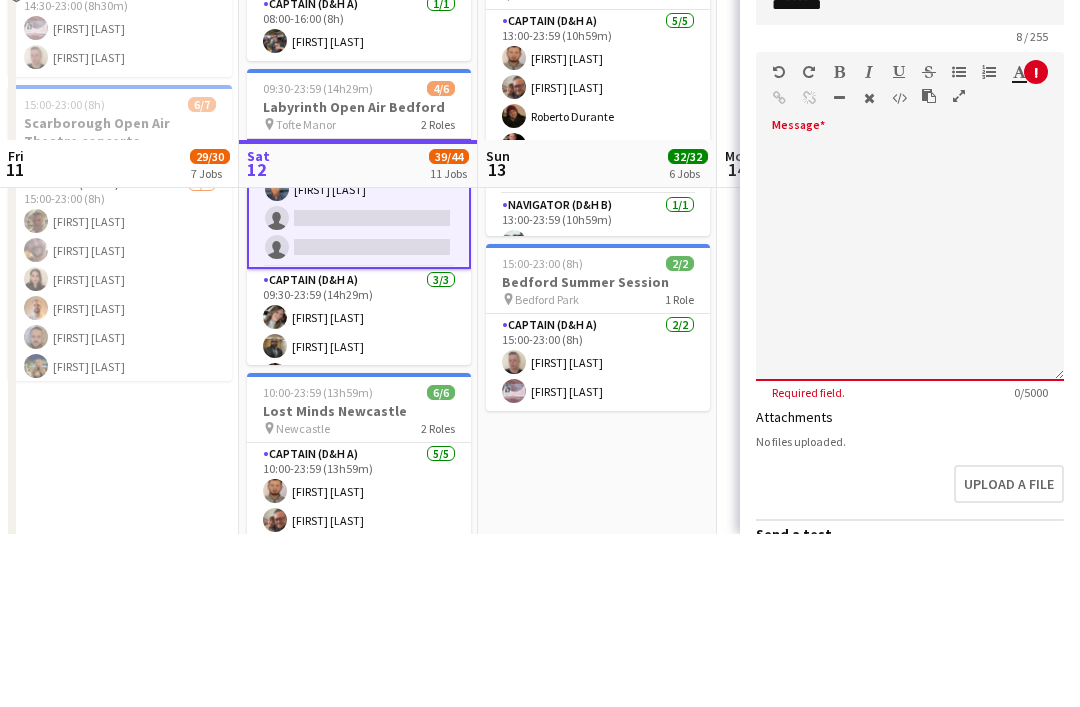 click 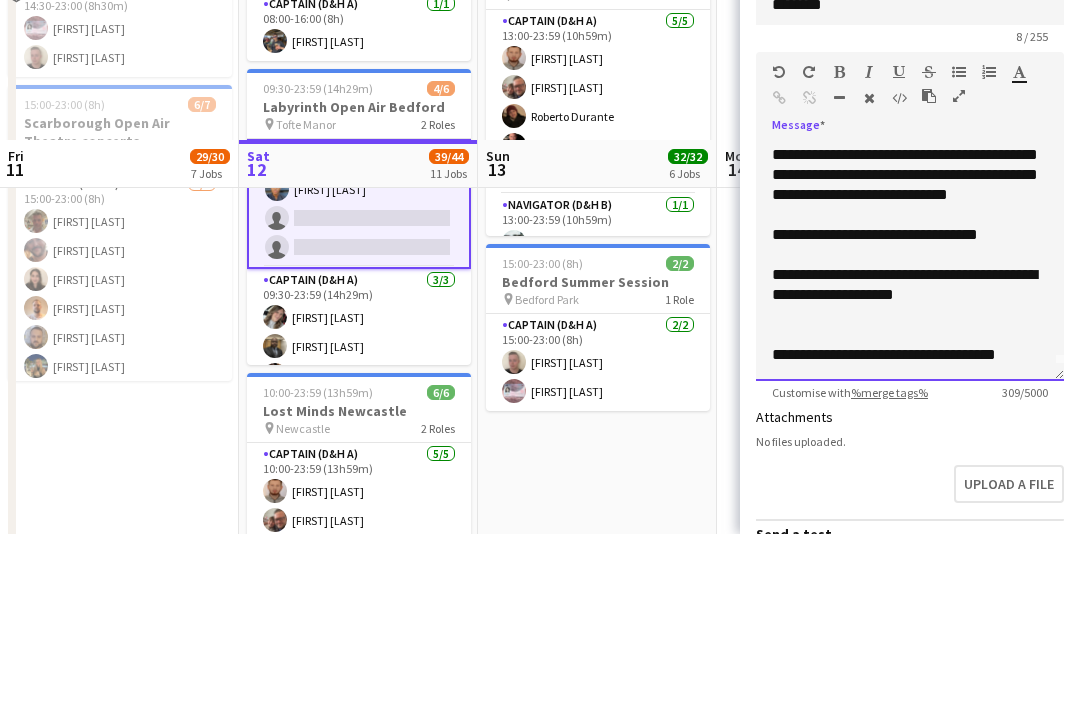 scroll, scrollTop: 16, scrollLeft: 0, axis: vertical 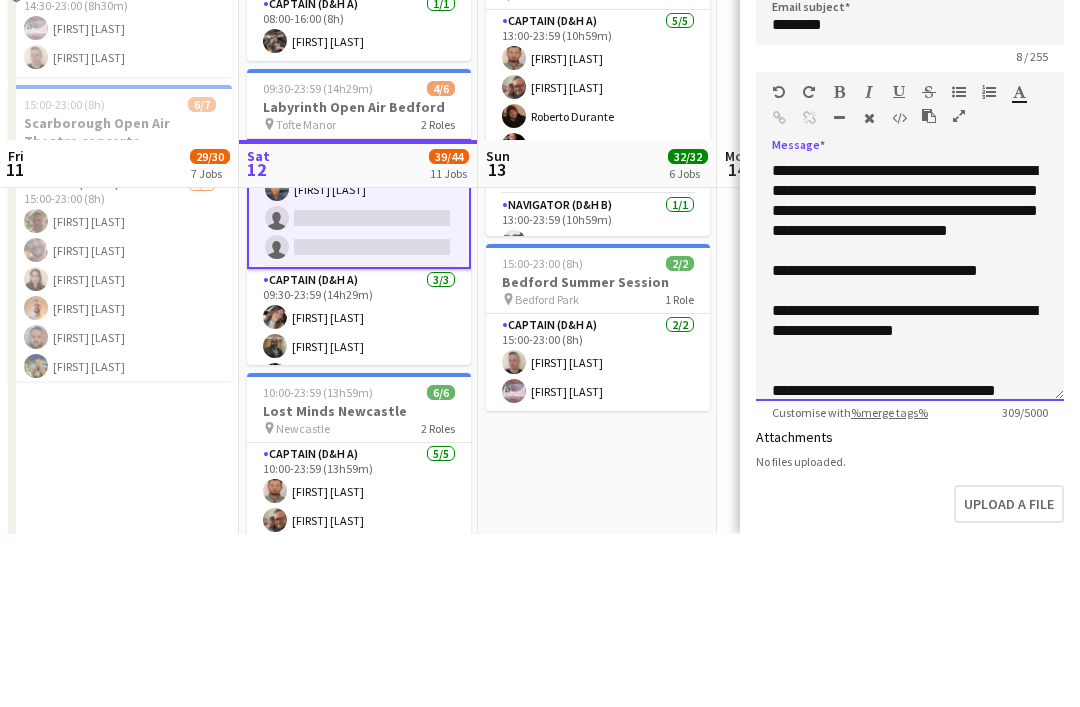 click on "**********" 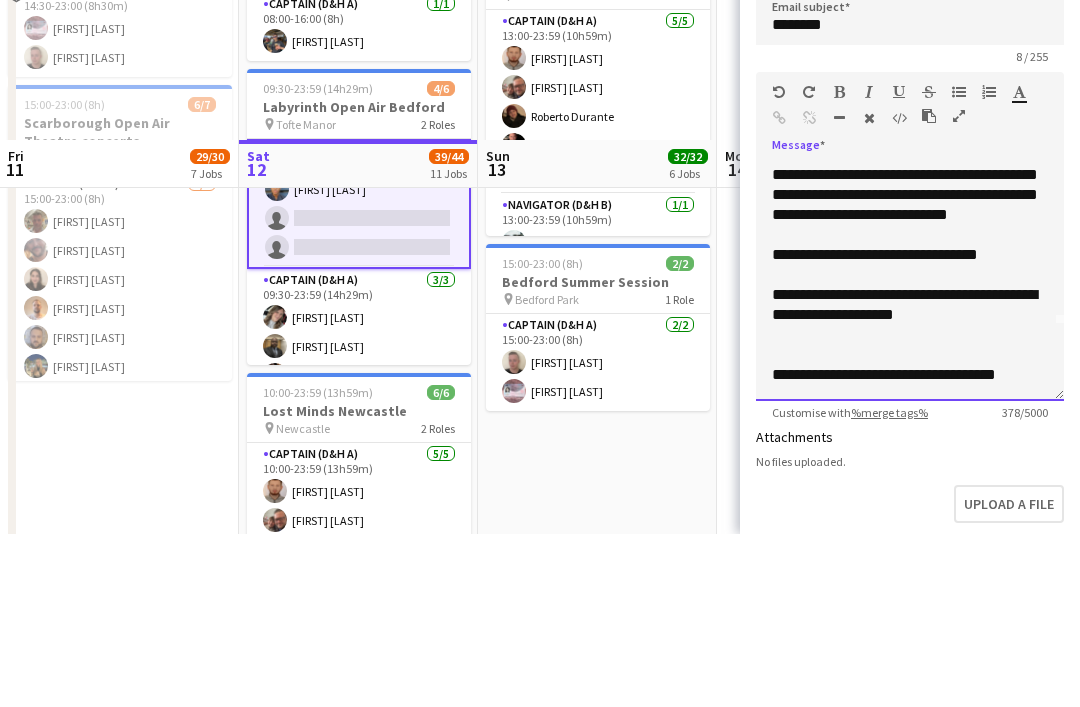 scroll, scrollTop: 76, scrollLeft: 0, axis: vertical 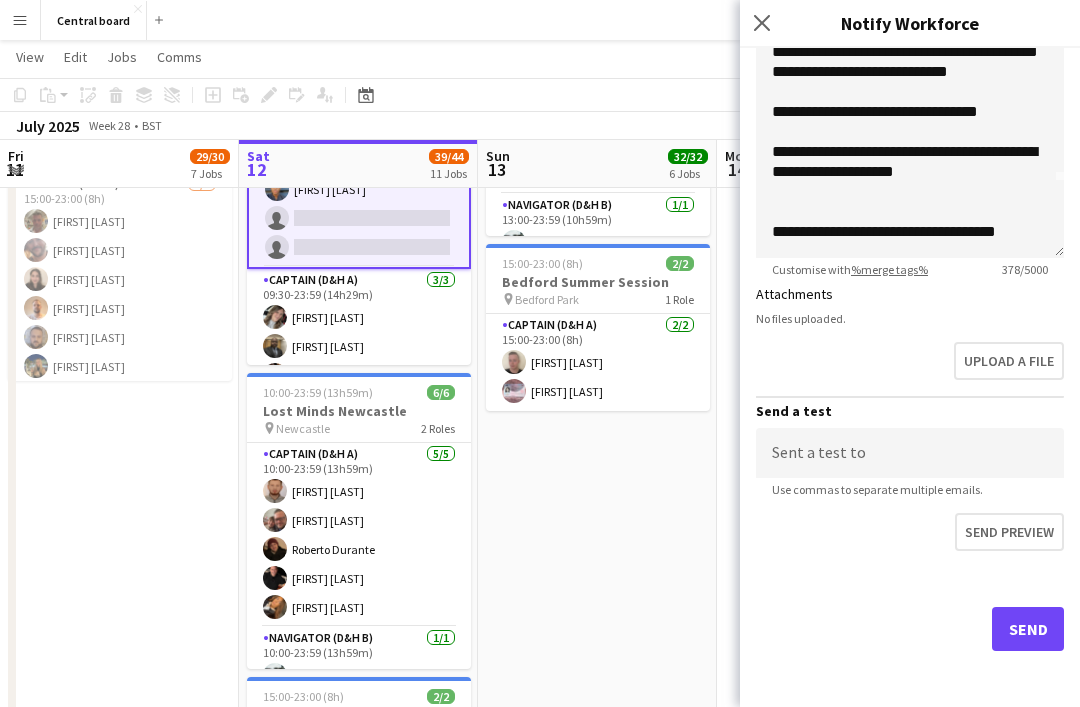 click on "Send" 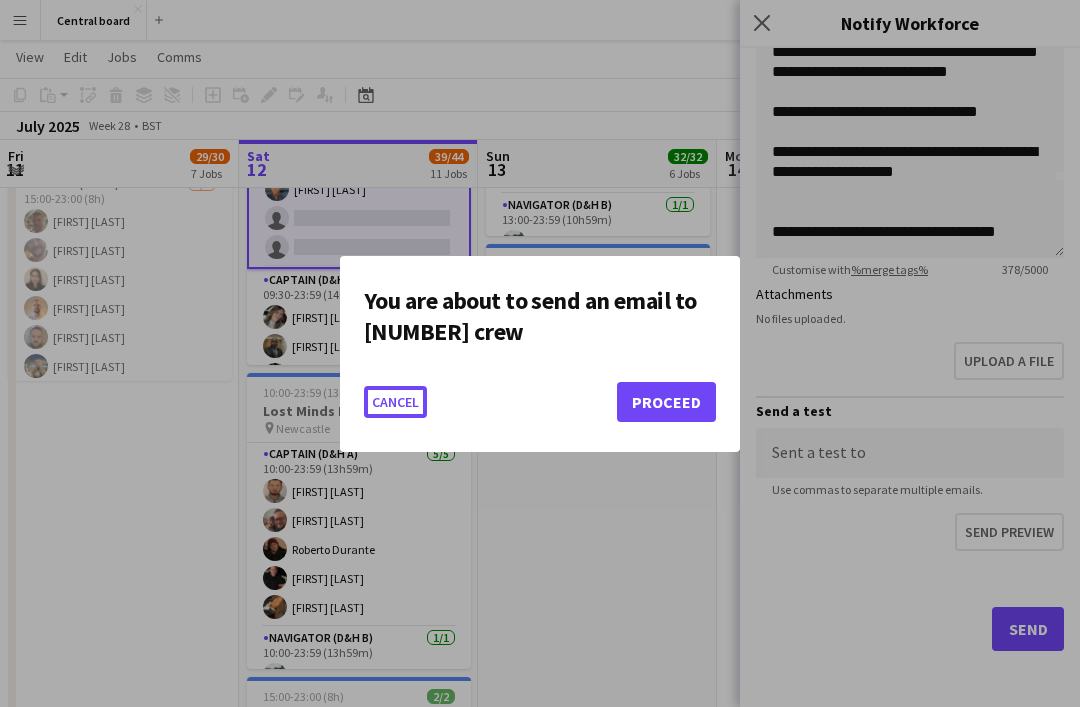 scroll, scrollTop: 0, scrollLeft: 0, axis: both 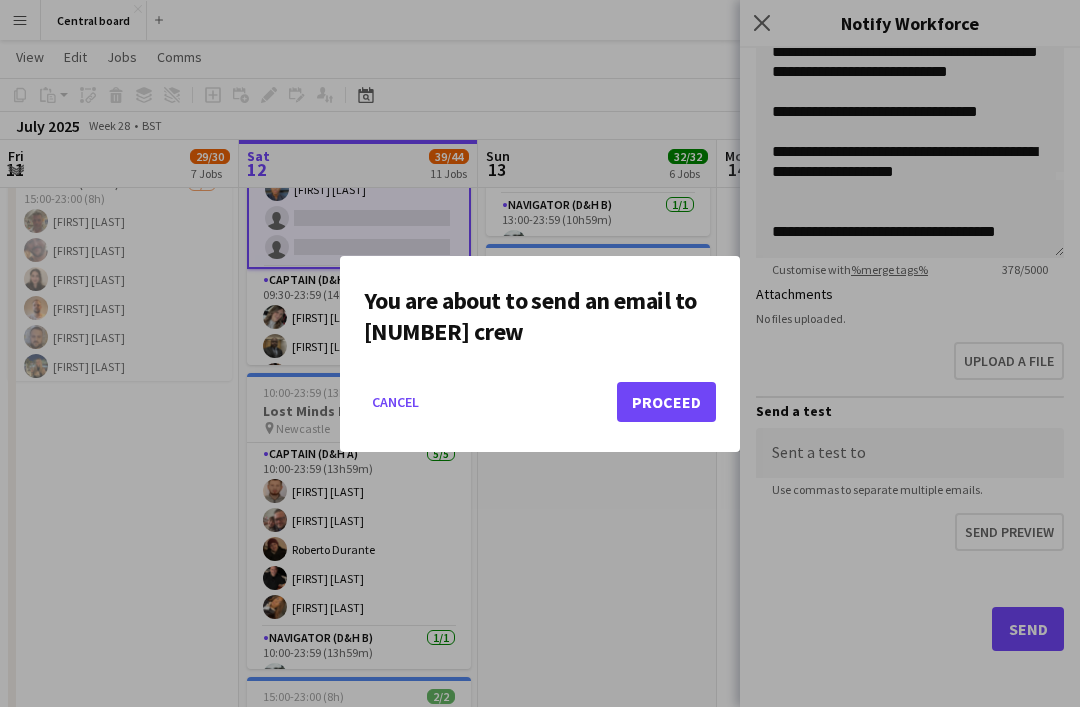 click on "Proceed" 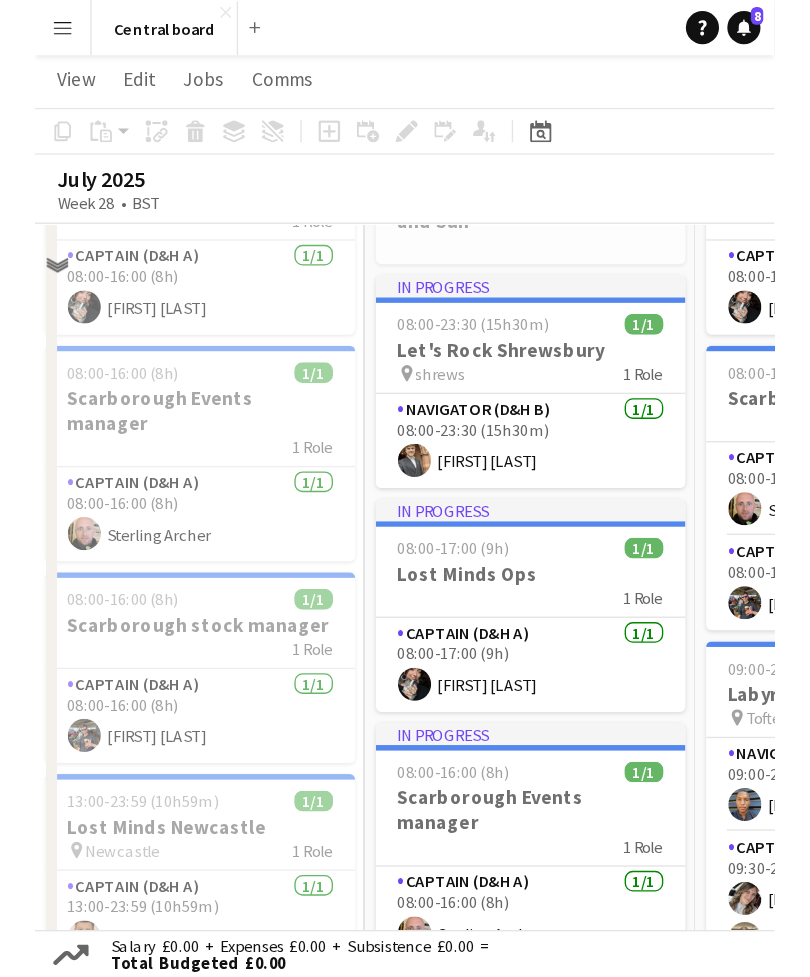 scroll, scrollTop: 427, scrollLeft: 0, axis: vertical 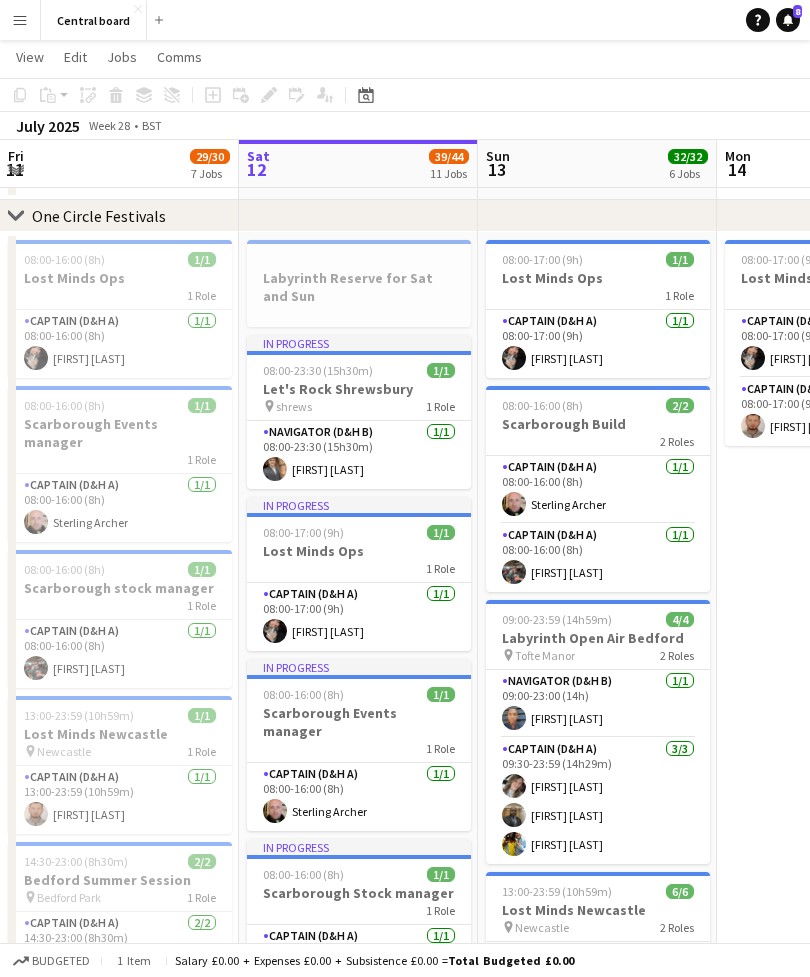 click on "Menu" at bounding box center [20, 20] 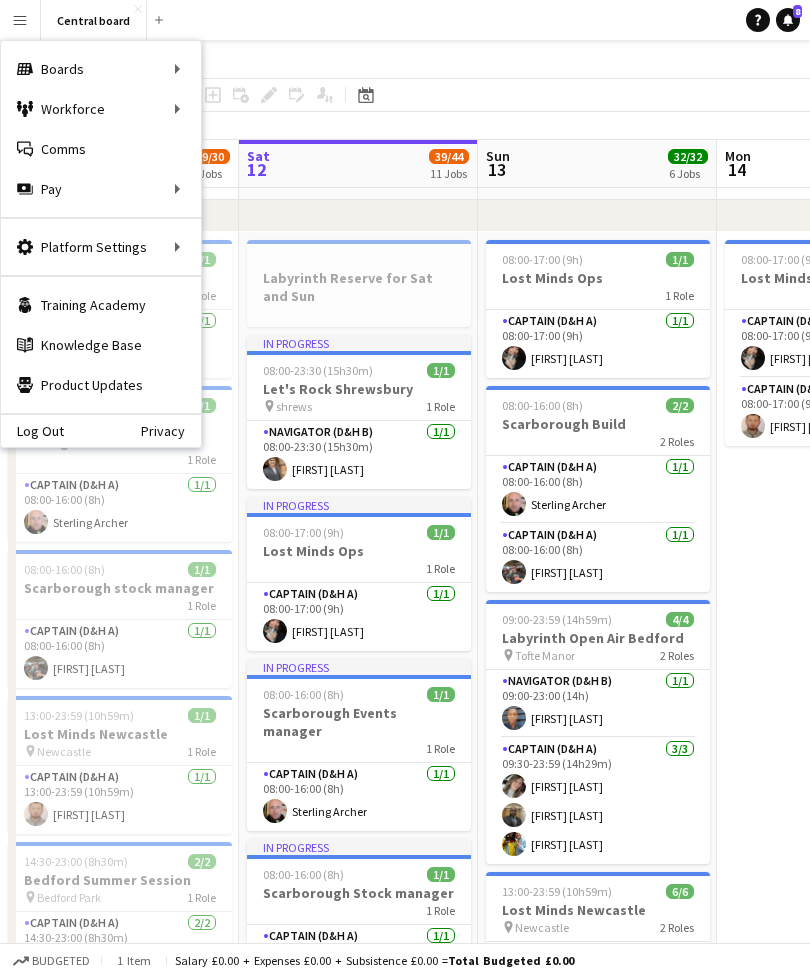 click on "Workforce
Workforce" at bounding box center [101, 109] 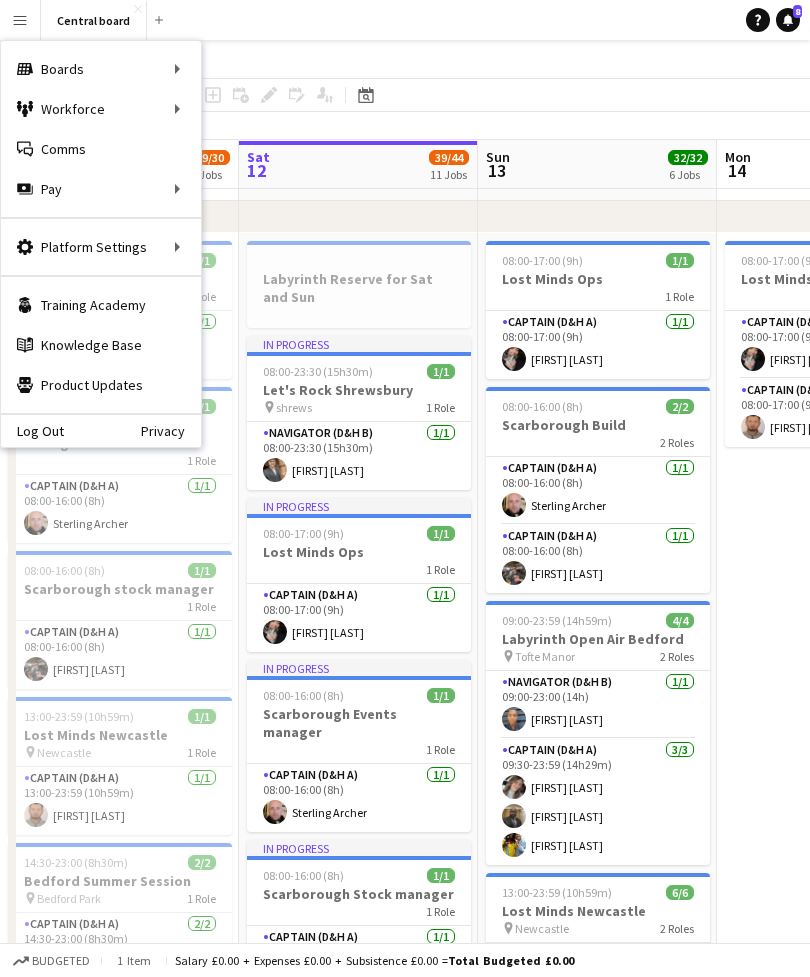 scroll, scrollTop: 409, scrollLeft: 0, axis: vertical 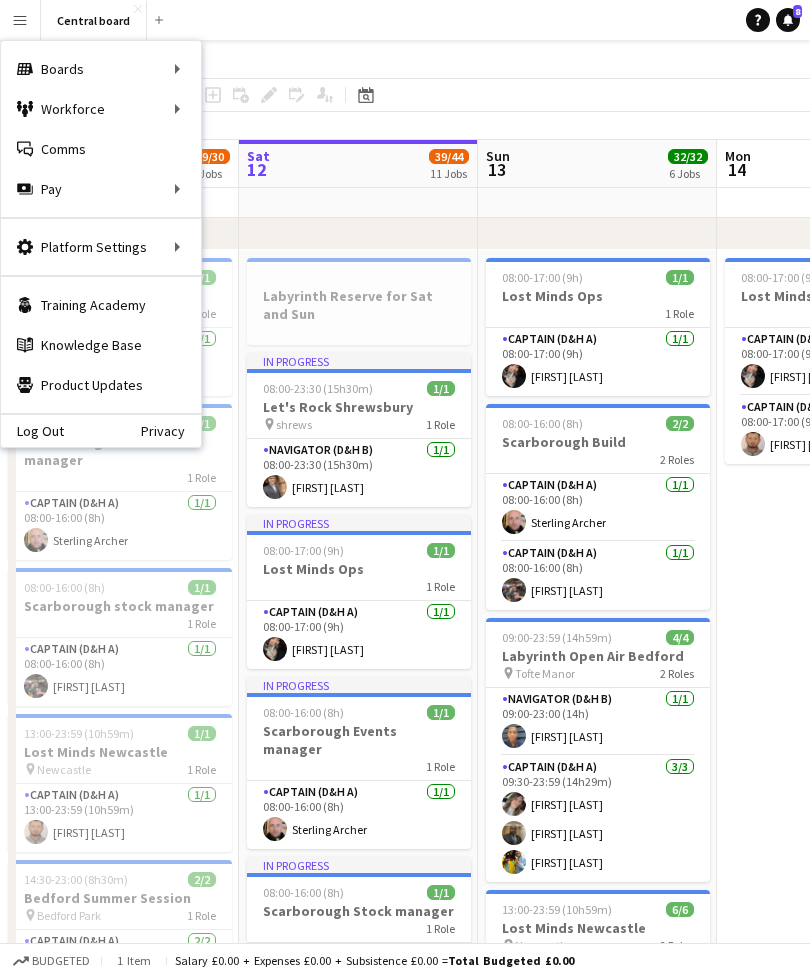 click on "Workforce
Workforce" at bounding box center [101, 109] 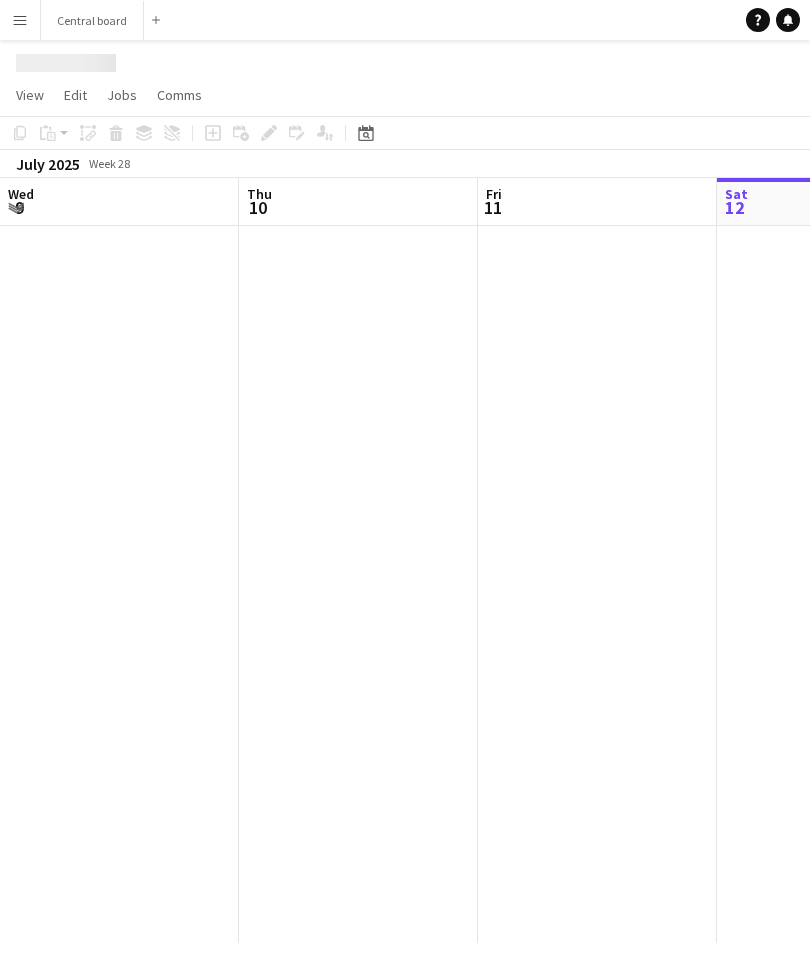 scroll, scrollTop: 0, scrollLeft: 0, axis: both 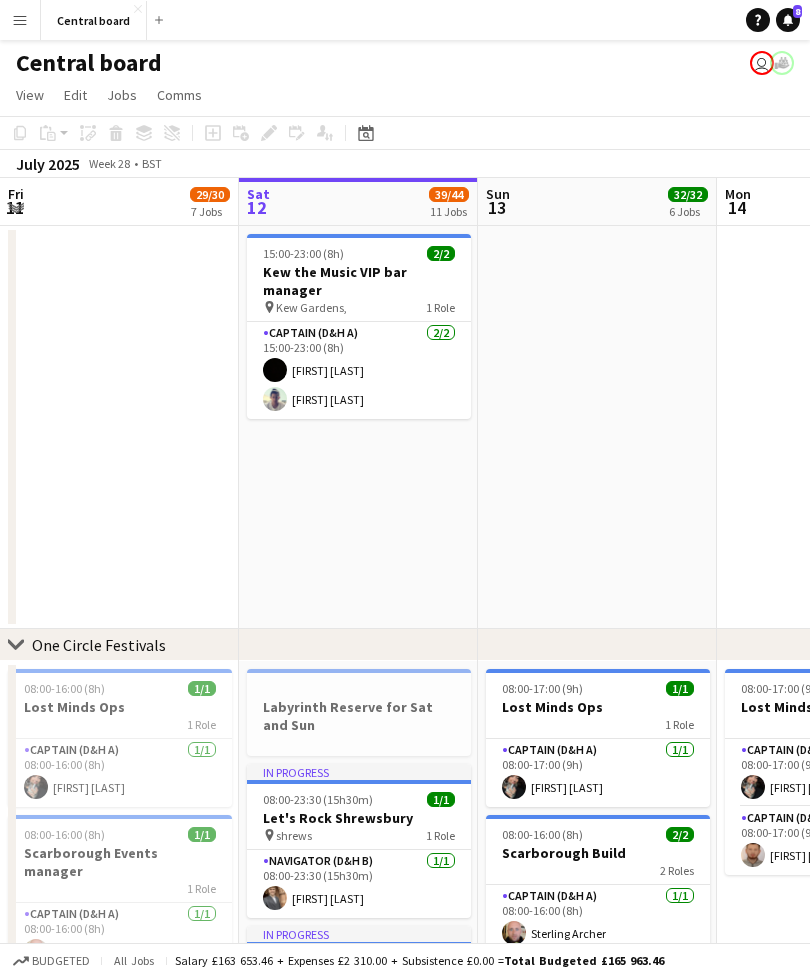 click on "Menu" at bounding box center [20, 20] 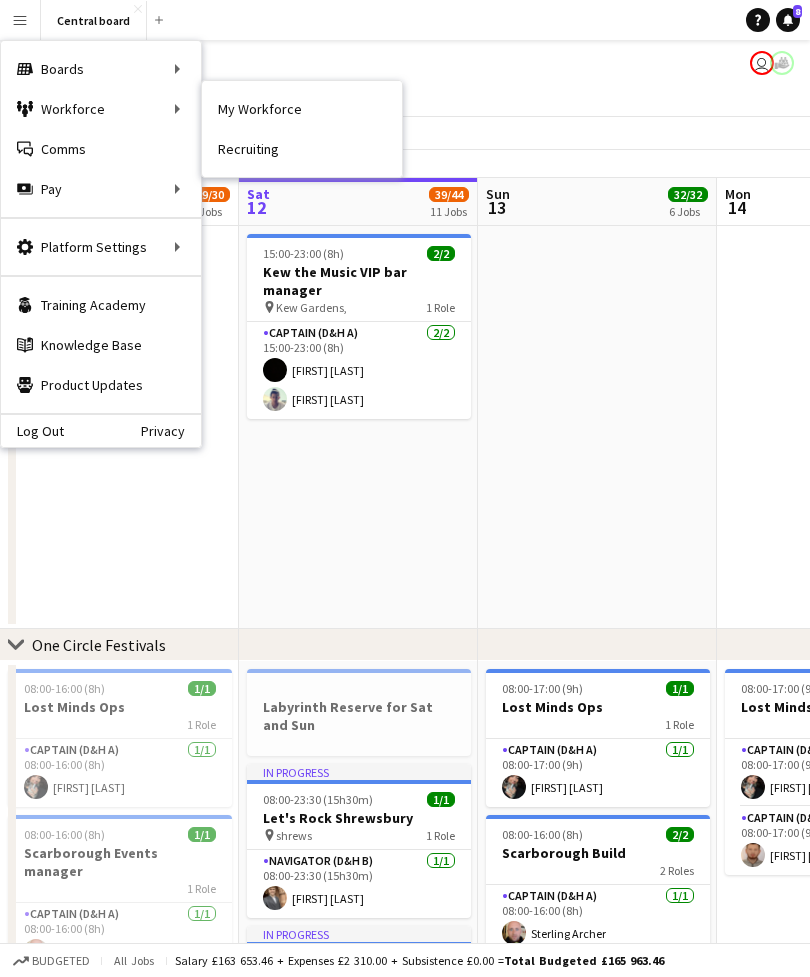 click on "My Workforce" at bounding box center [302, 109] 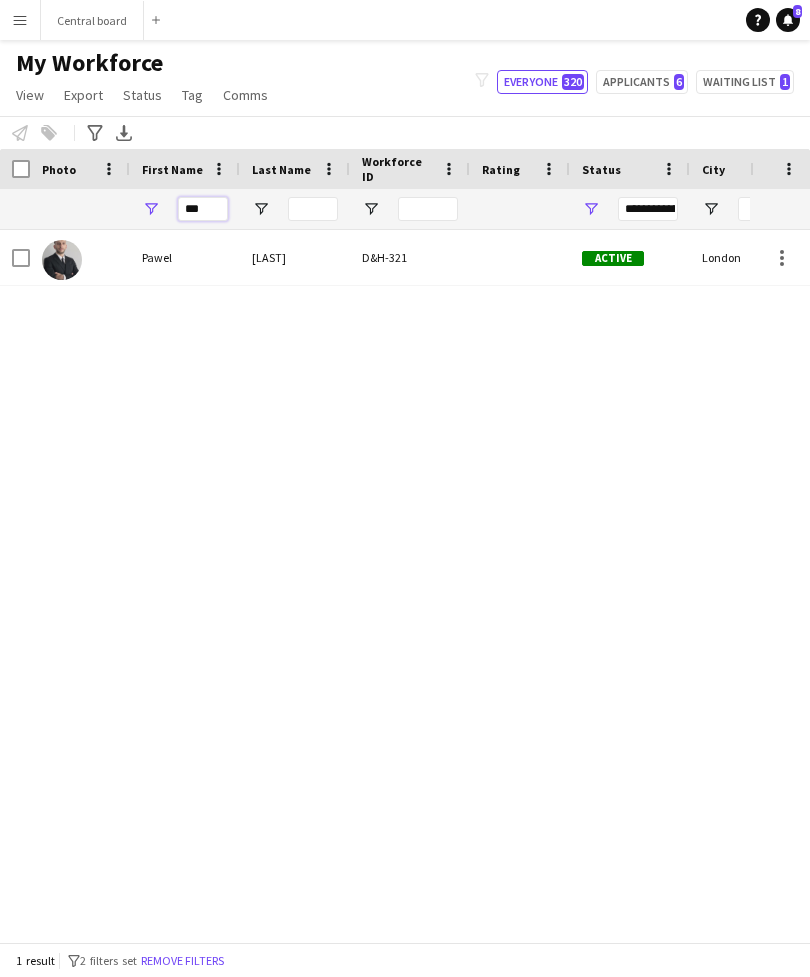 click on "***" at bounding box center (203, 209) 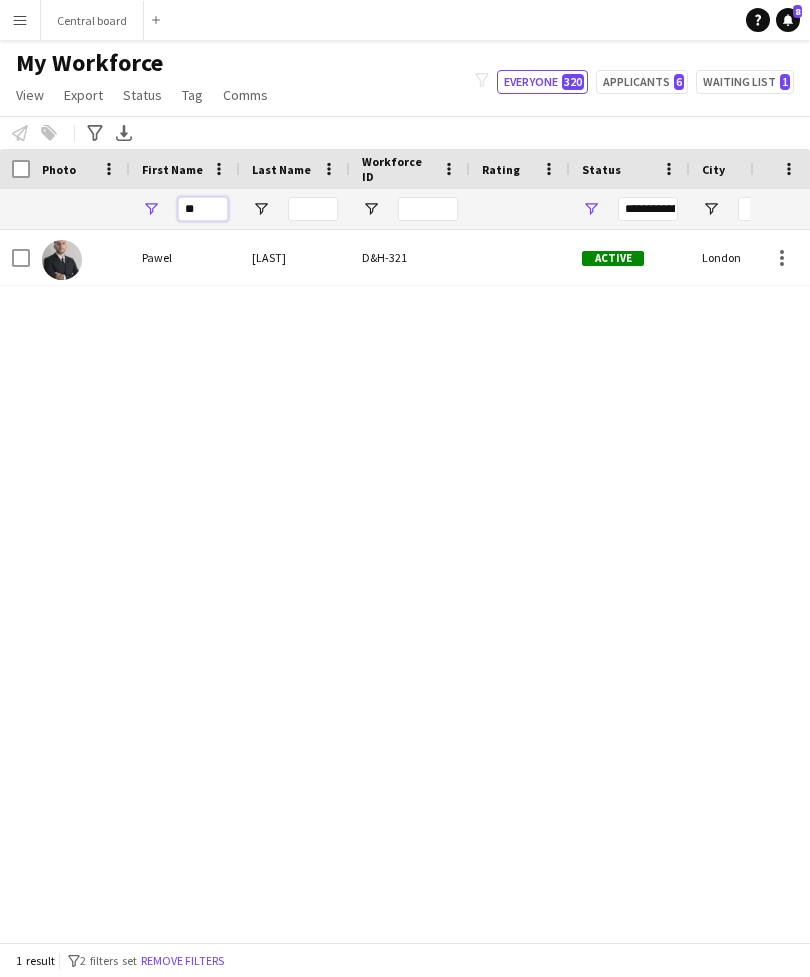 type on "*" 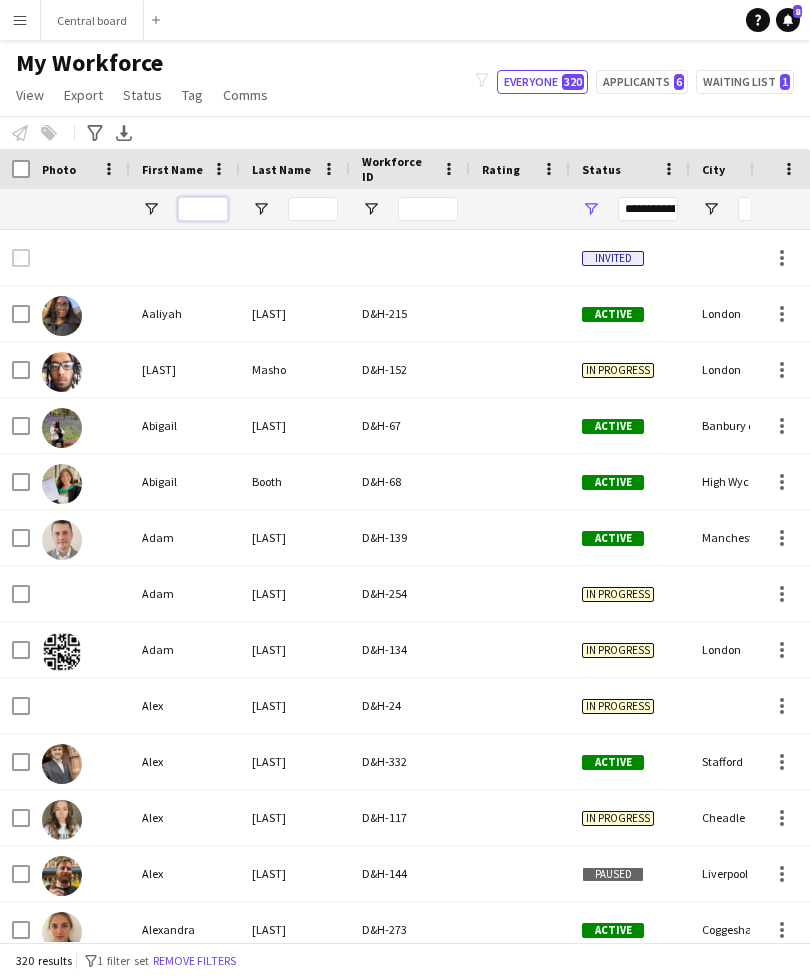 type on "*" 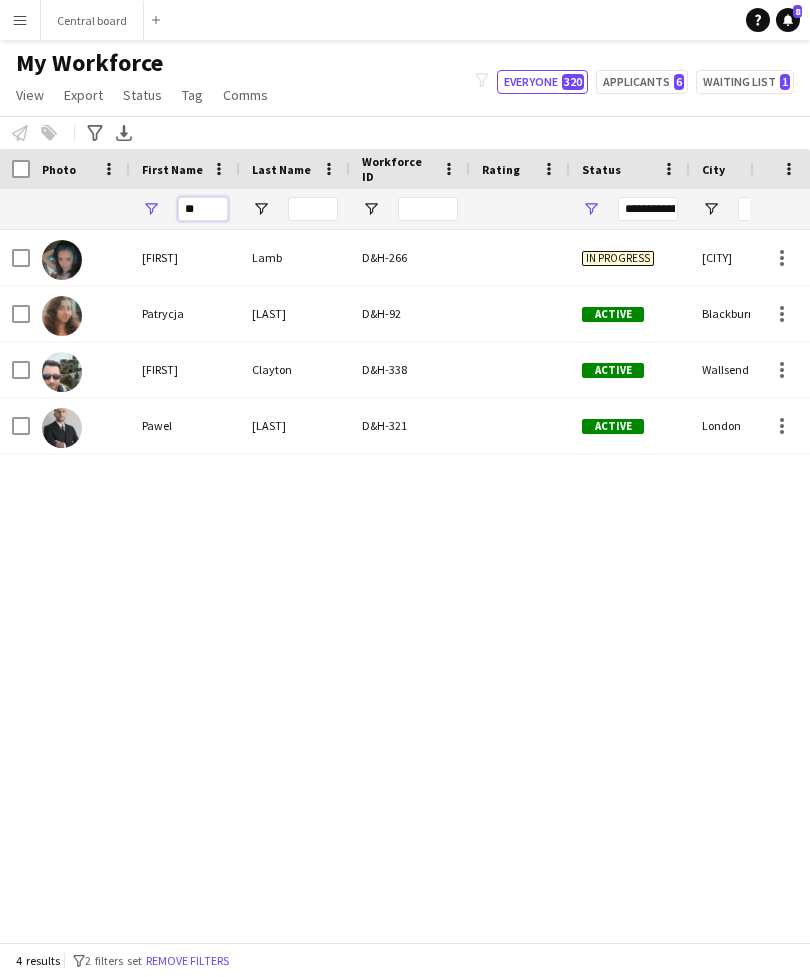type on "*" 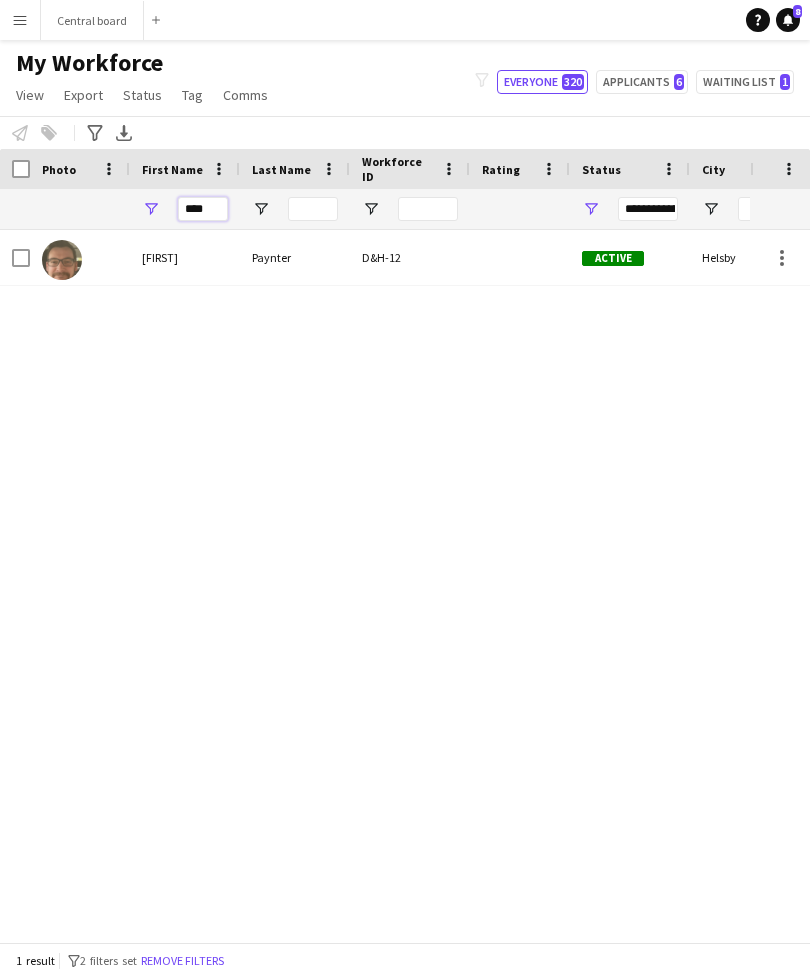 type on "*****" 